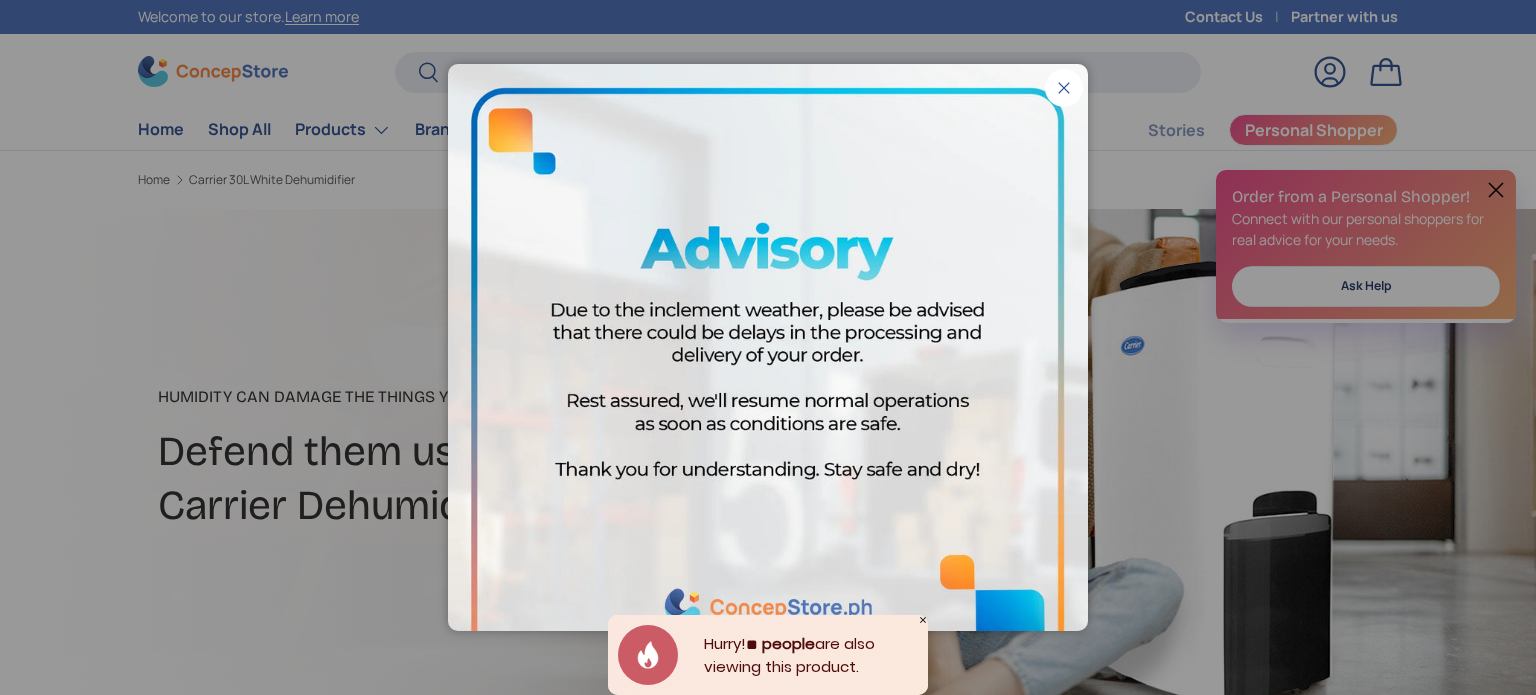 scroll, scrollTop: 0, scrollLeft: 0, axis: both 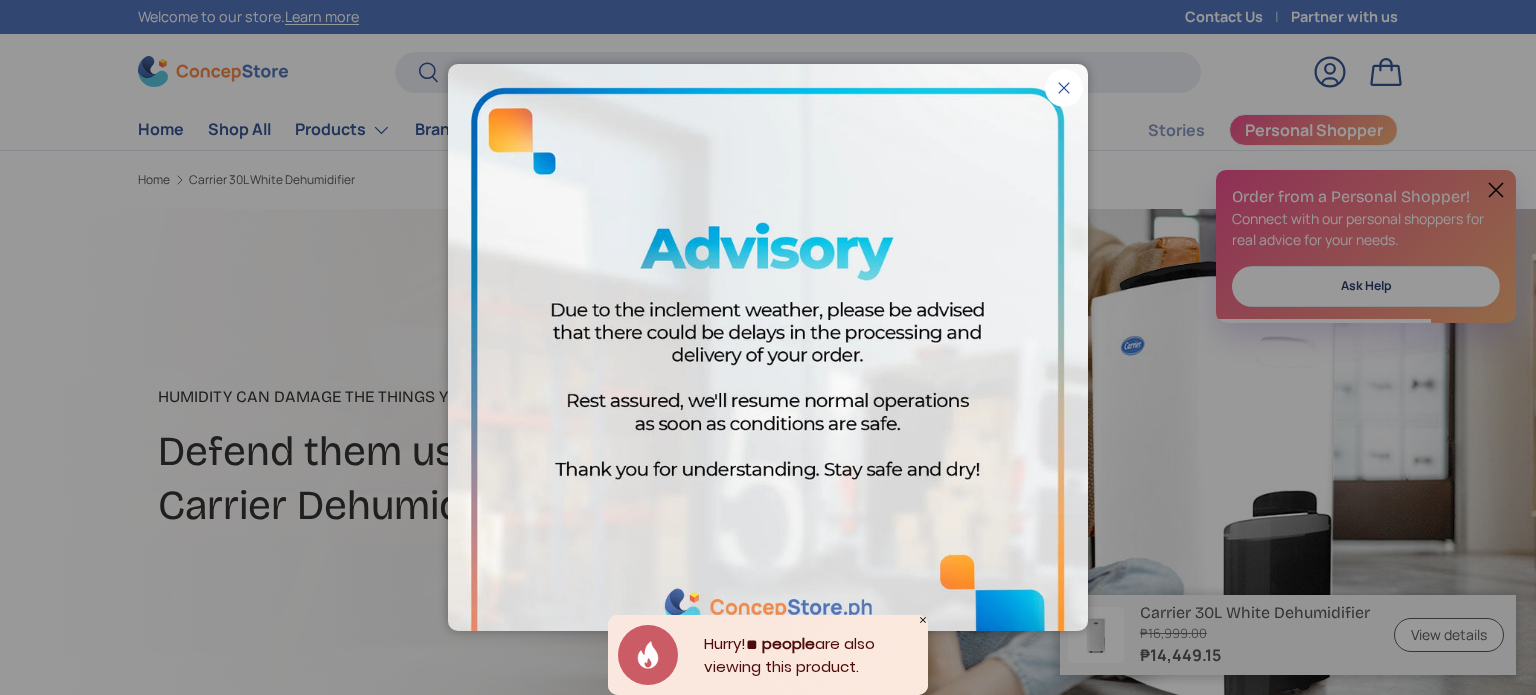 click on "Close" at bounding box center [1064, 88] 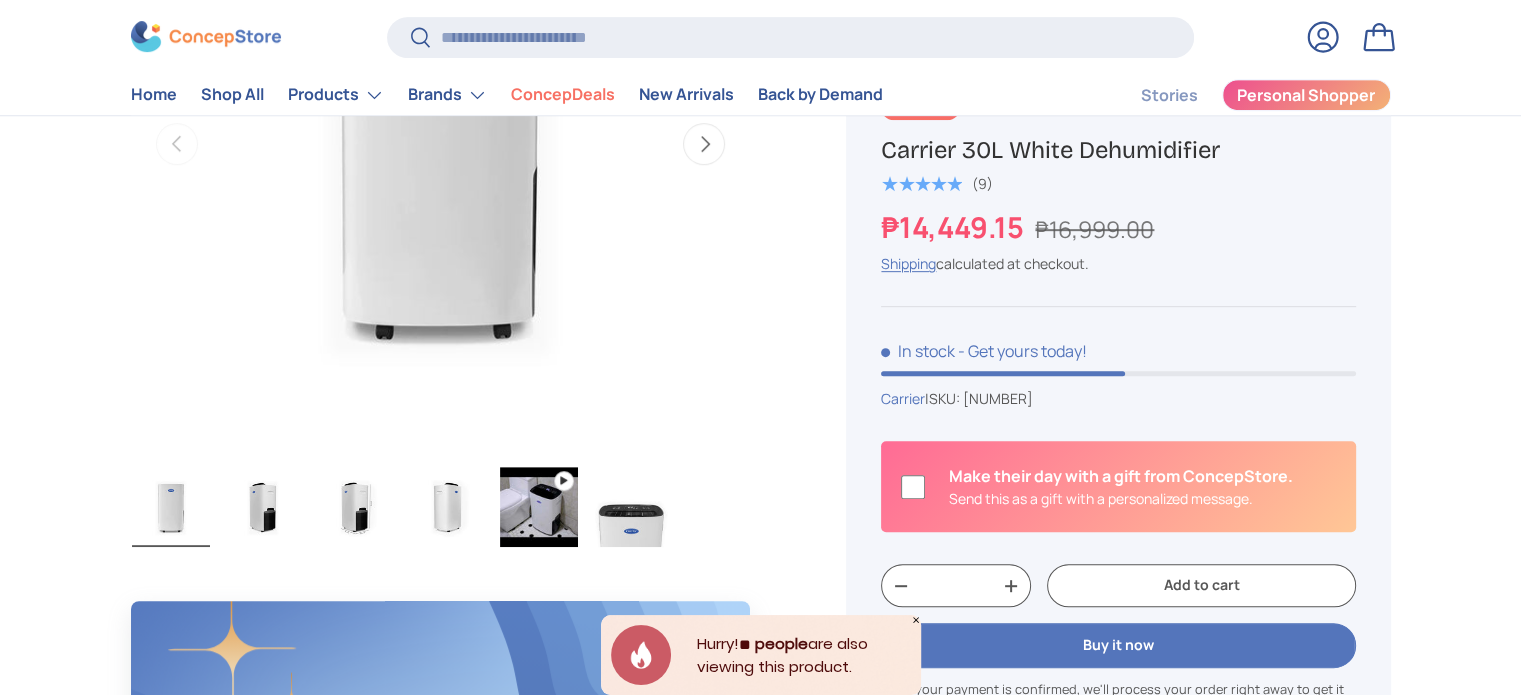 scroll, scrollTop: 900, scrollLeft: 0, axis: vertical 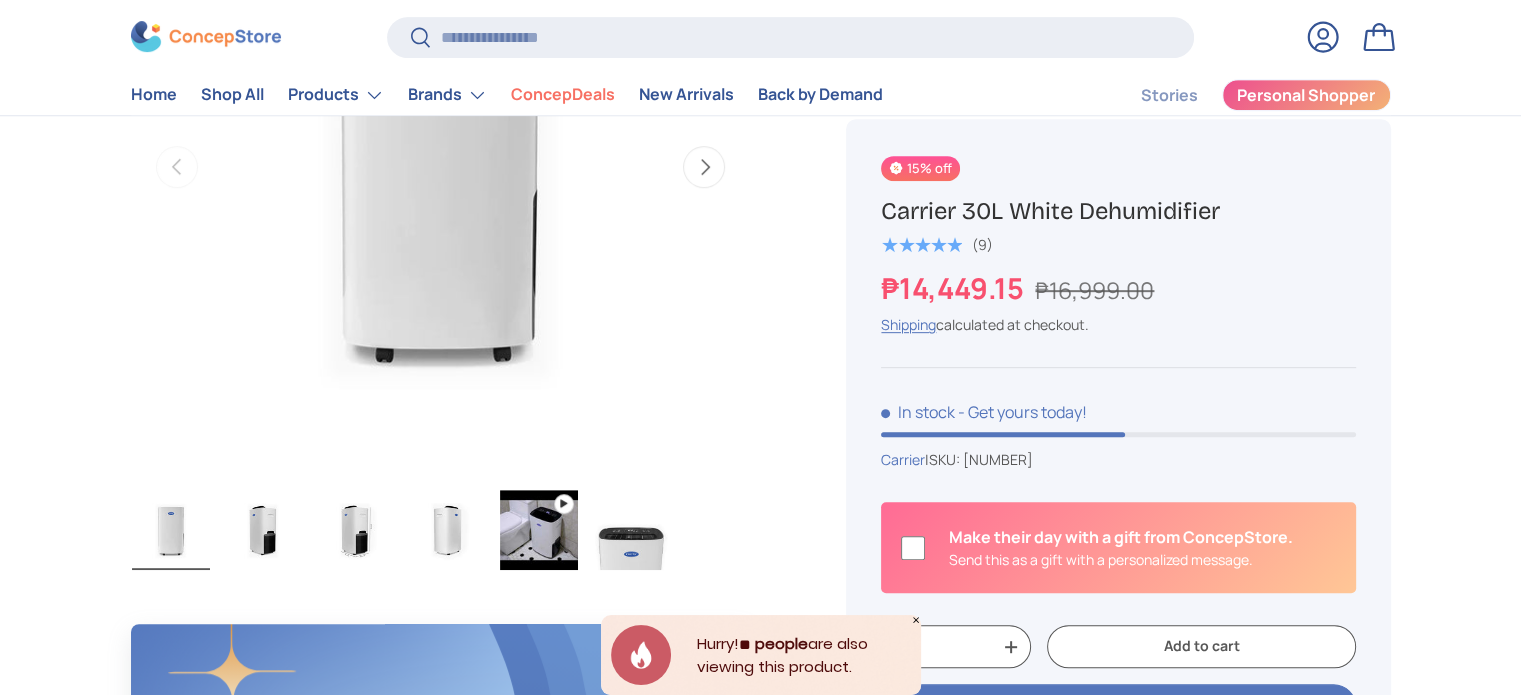 click at bounding box center (263, 530) 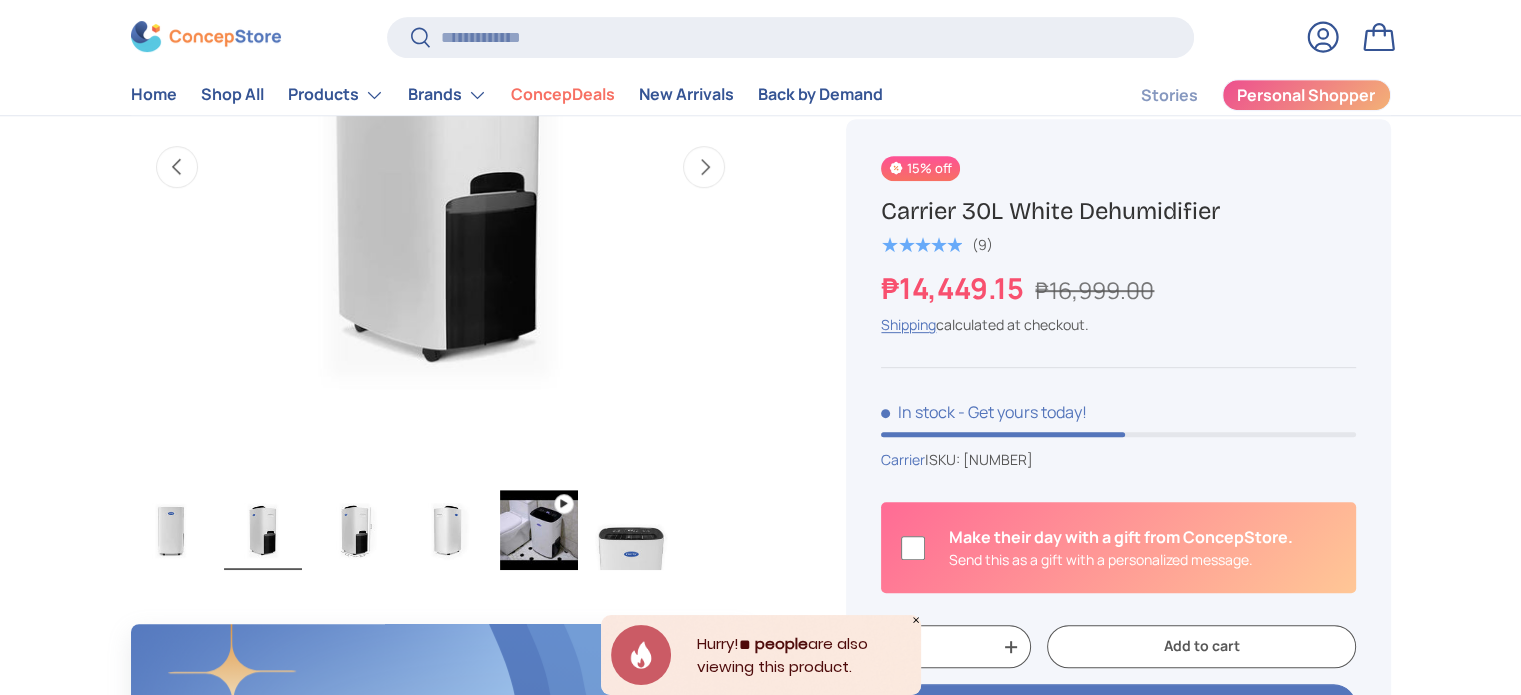 click at bounding box center (355, 530) 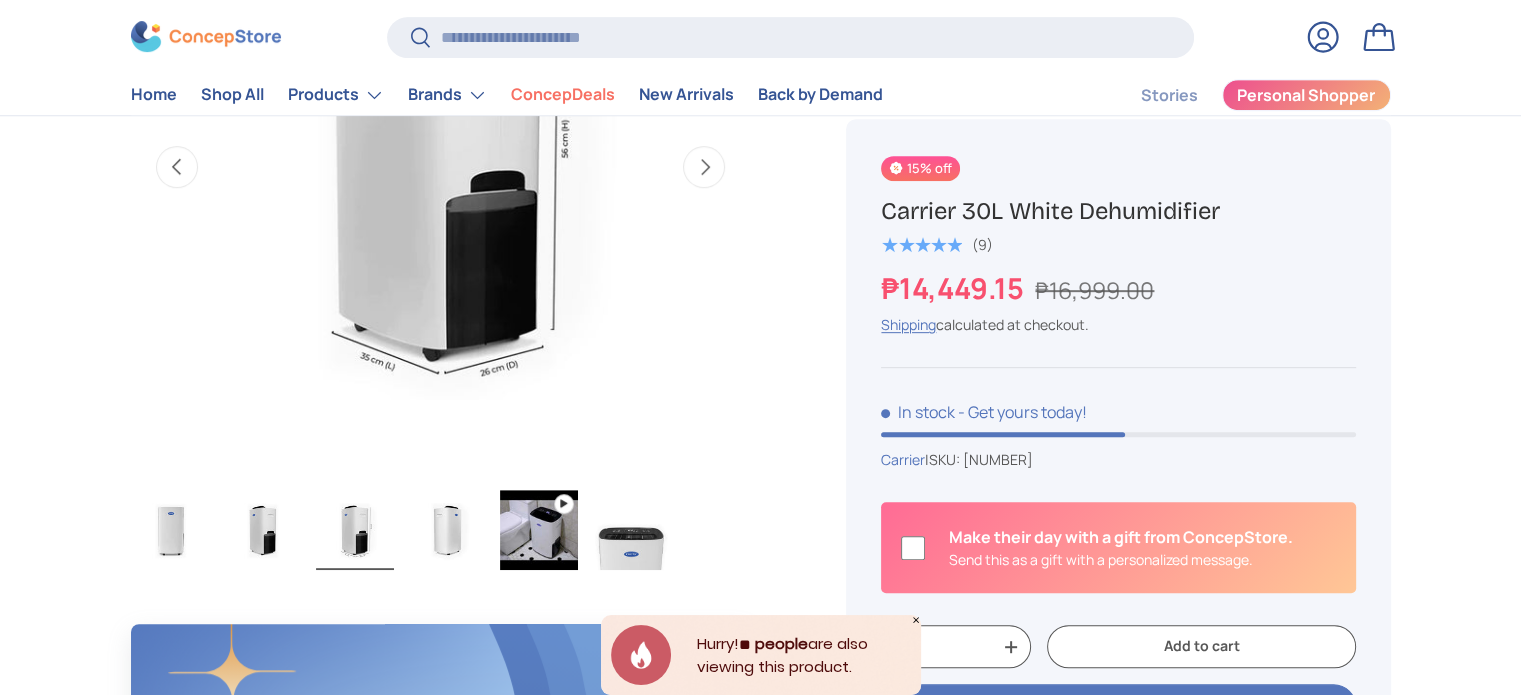 click at bounding box center [447, 530] 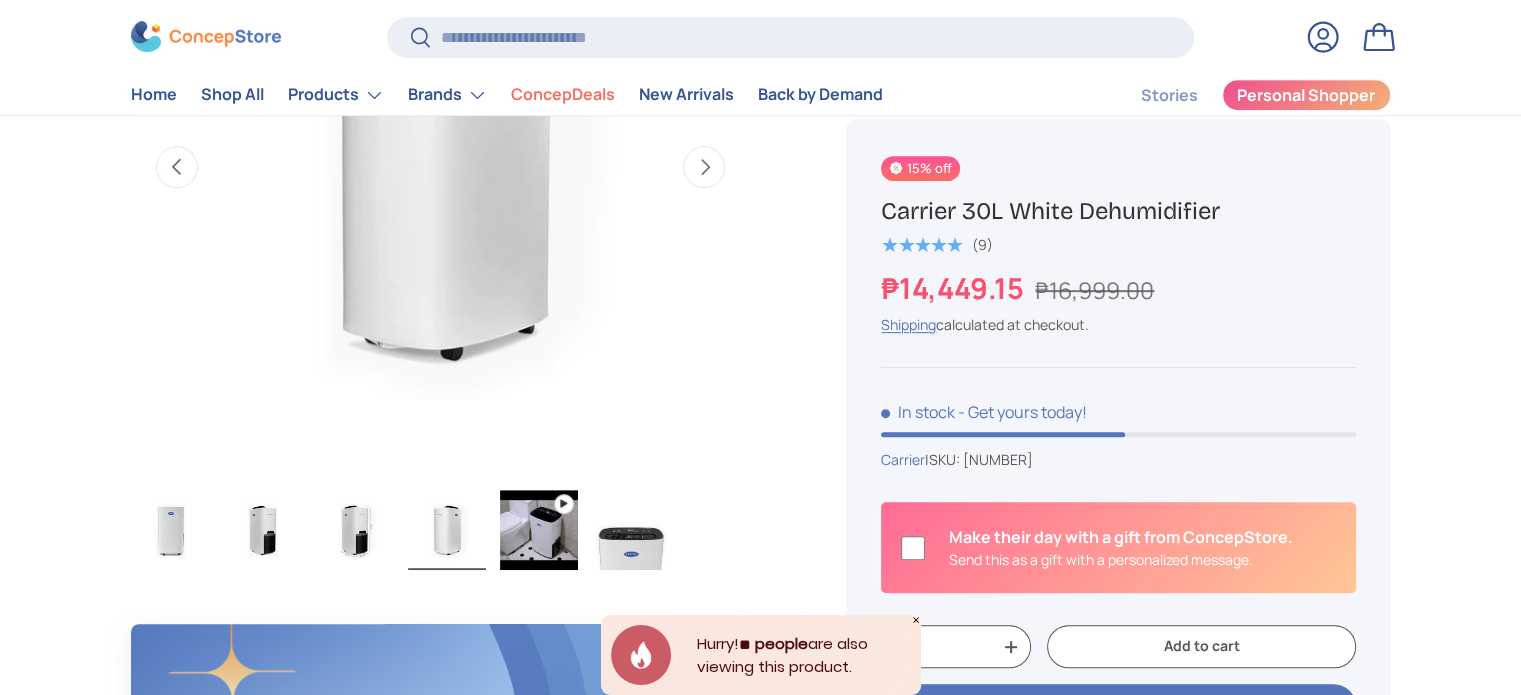click at bounding box center (355, 530) 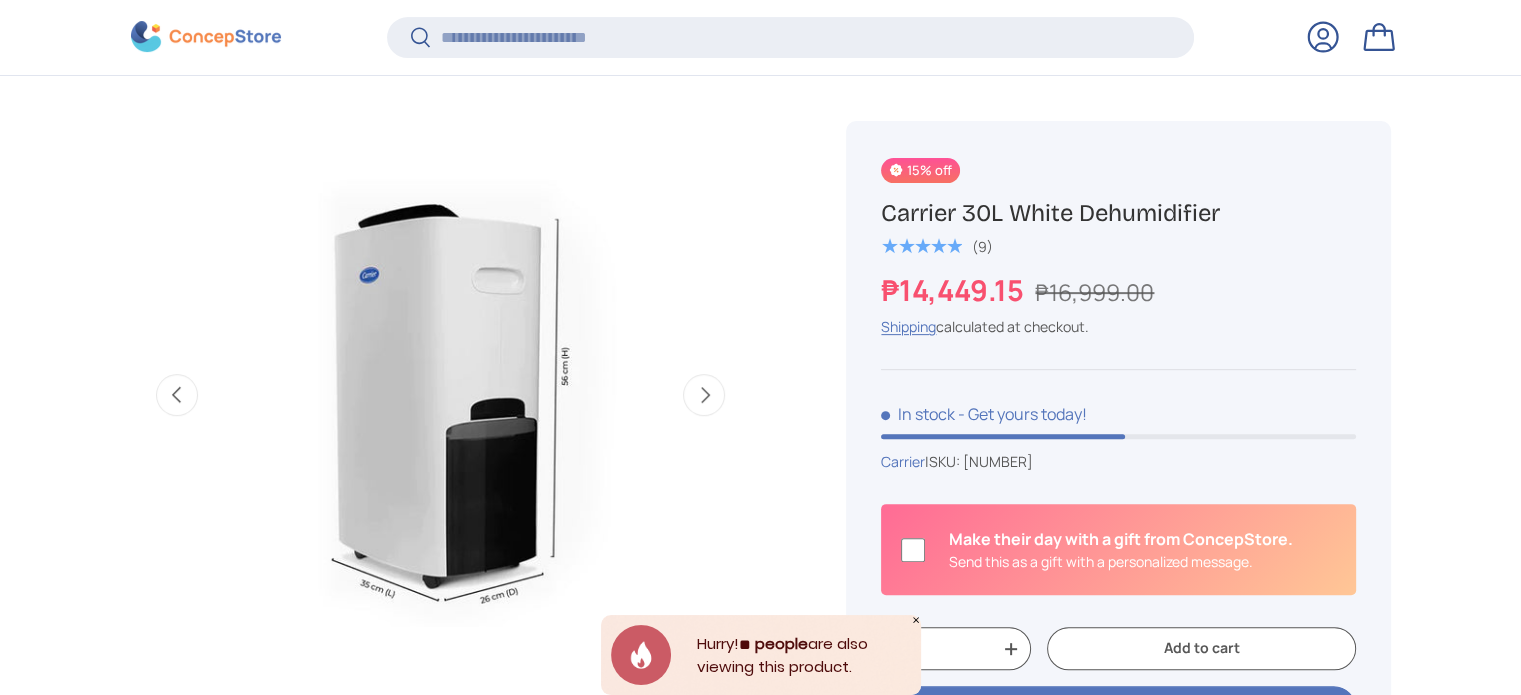 scroll, scrollTop: 896, scrollLeft: 0, axis: vertical 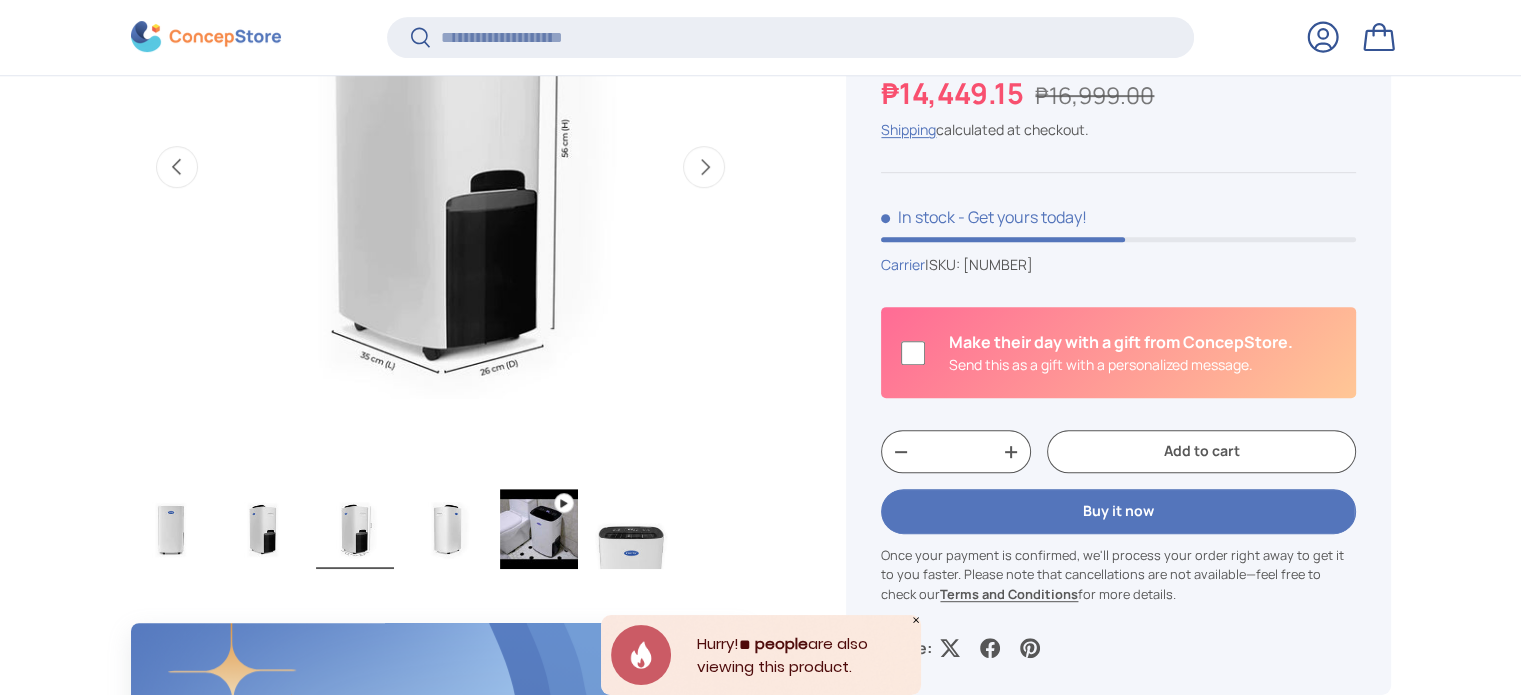 click at bounding box center (447, 529) 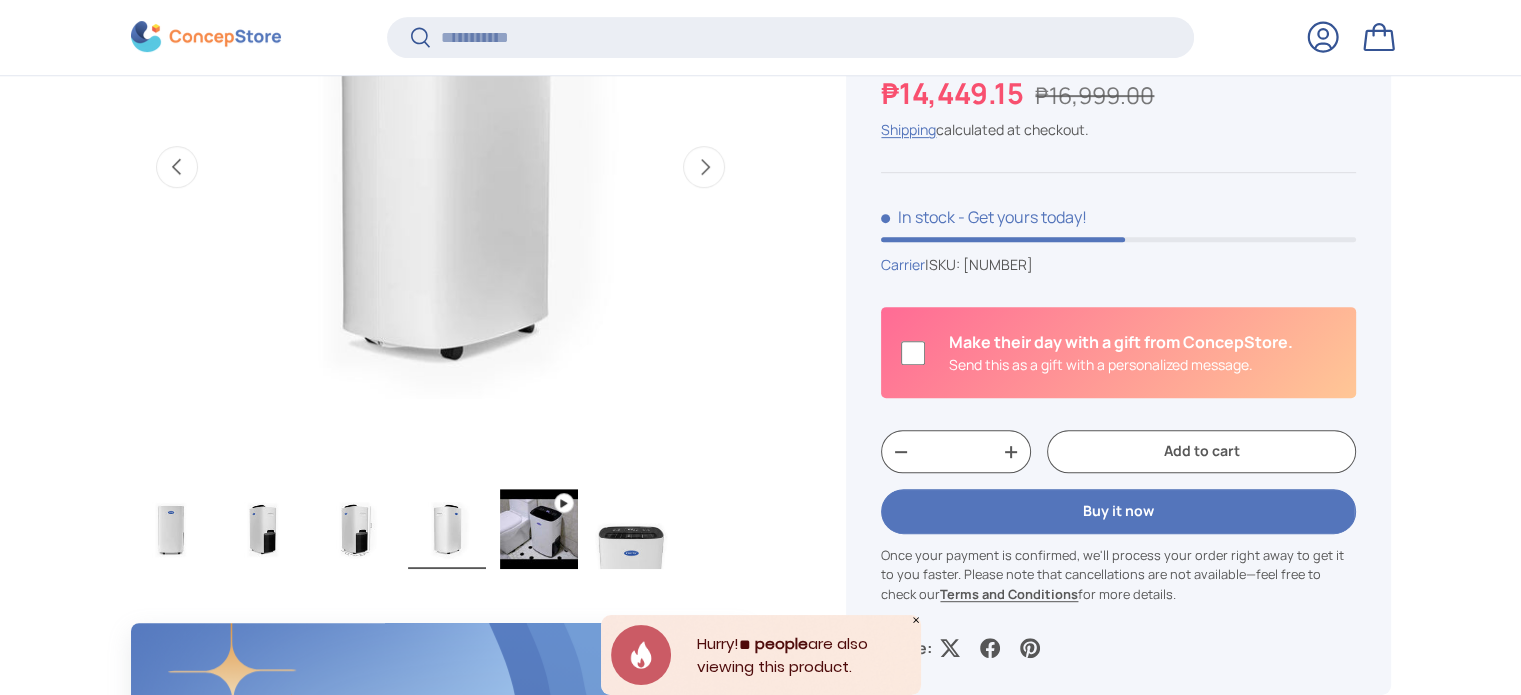 click at bounding box center [539, 529] 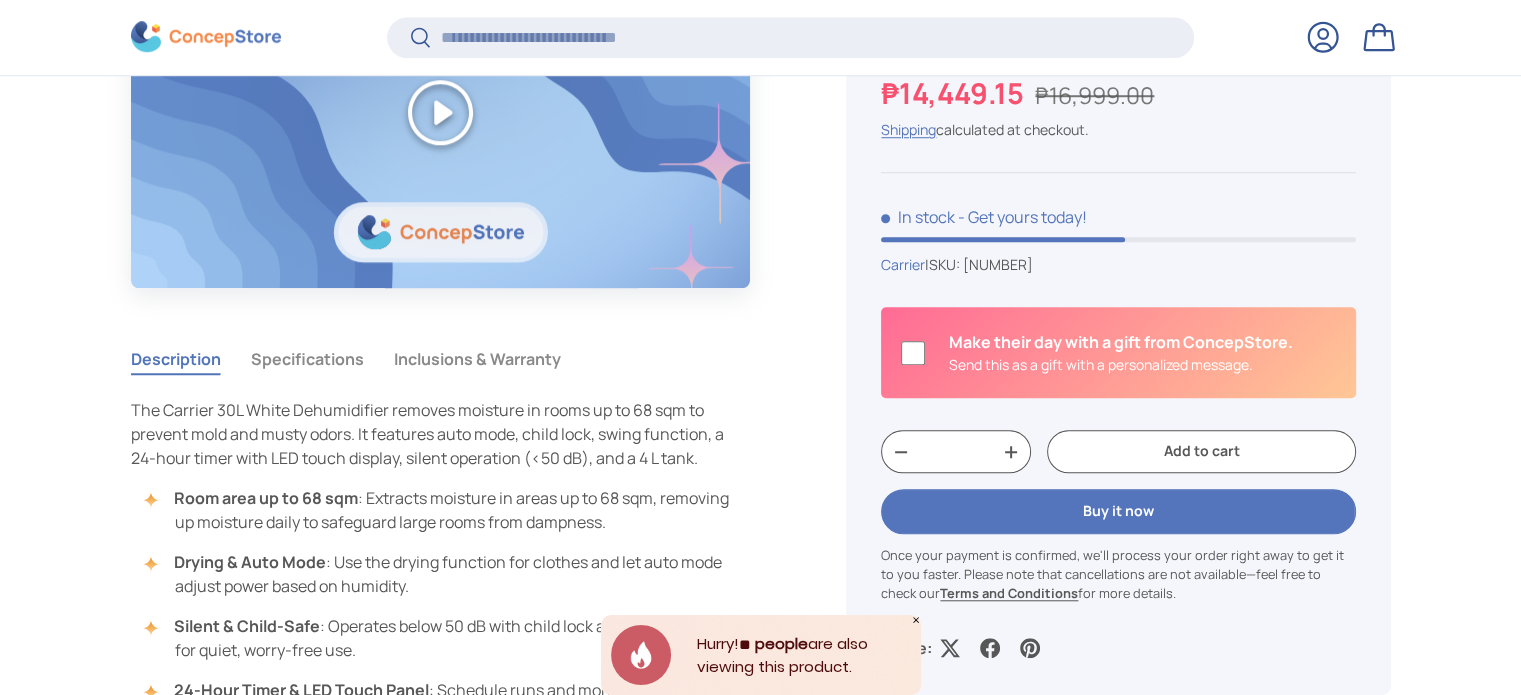 scroll, scrollTop: 1596, scrollLeft: 0, axis: vertical 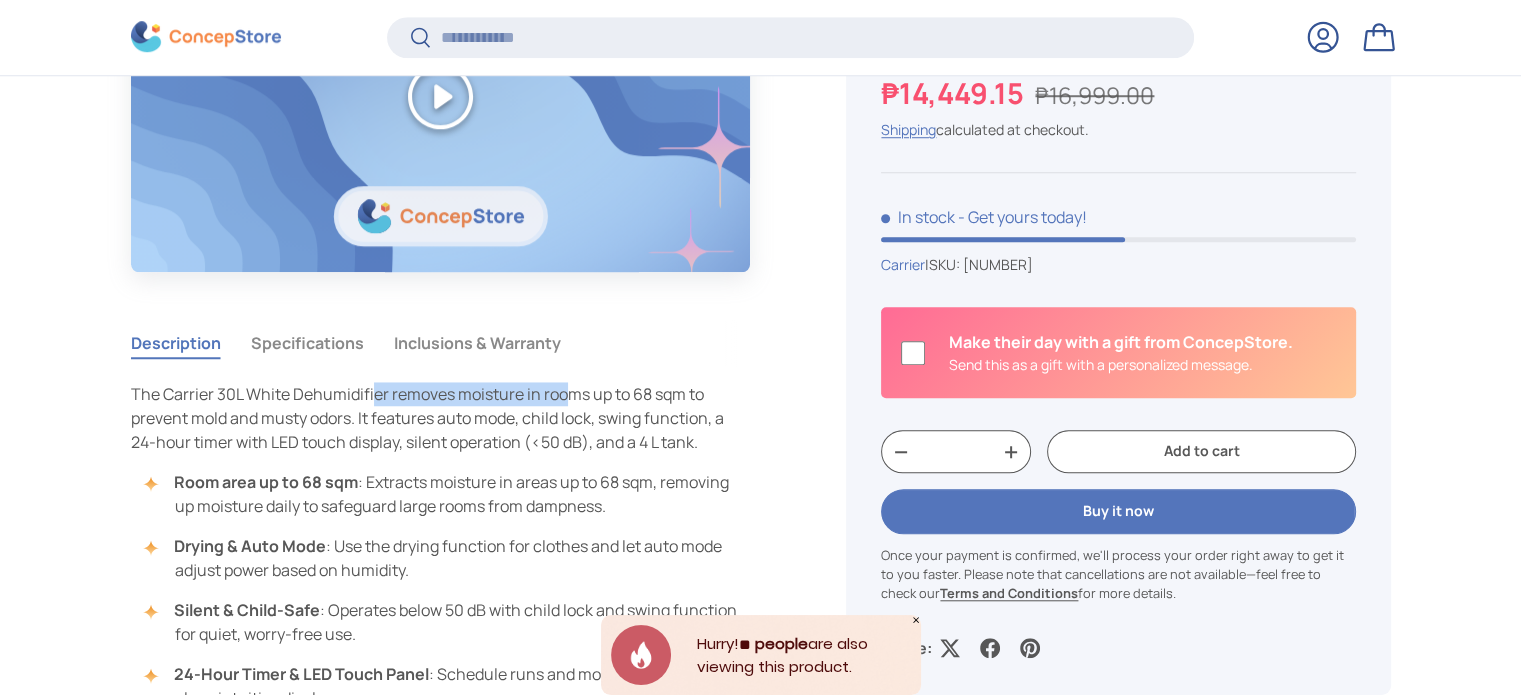 drag, startPoint x: 370, startPoint y: 394, endPoint x: 564, endPoint y: 394, distance: 194 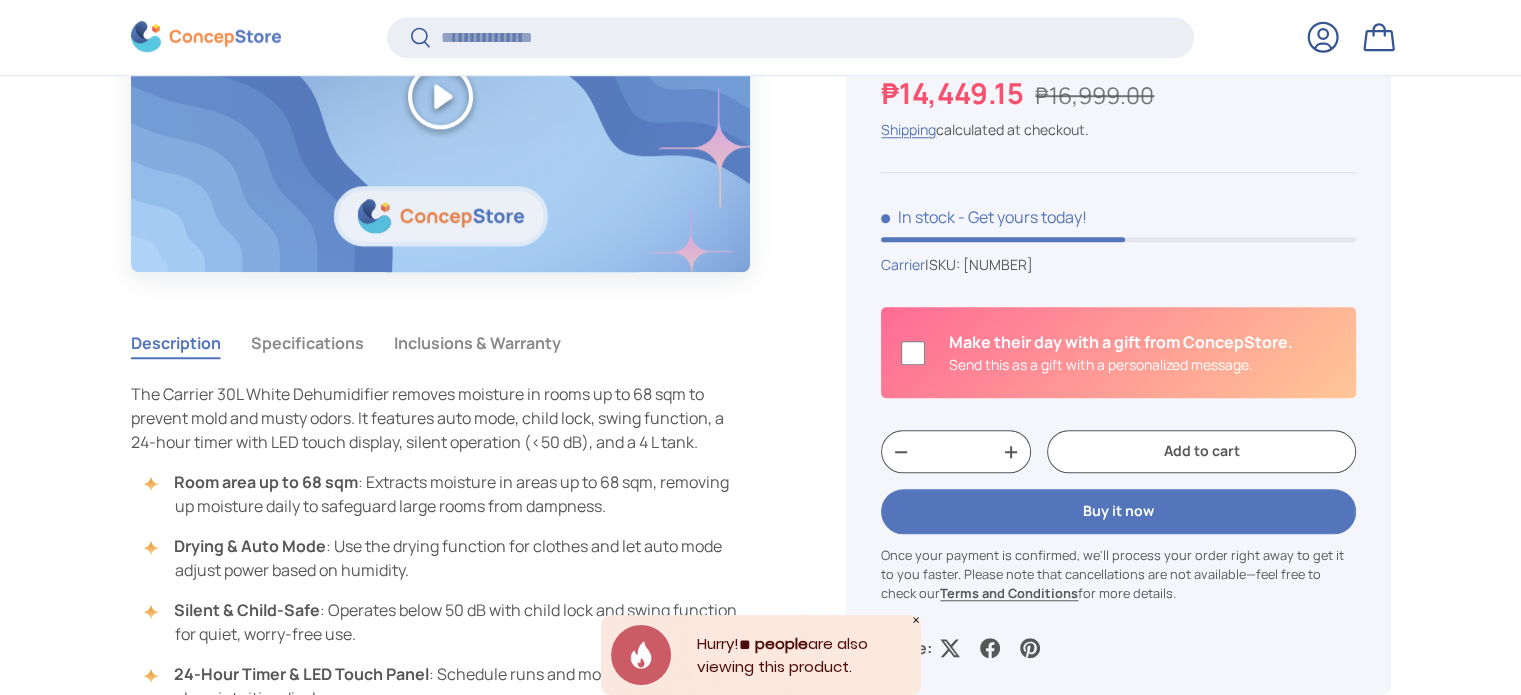 click on "Description
Specifications
Inclusions & Warranty" at bounding box center [441, 343] 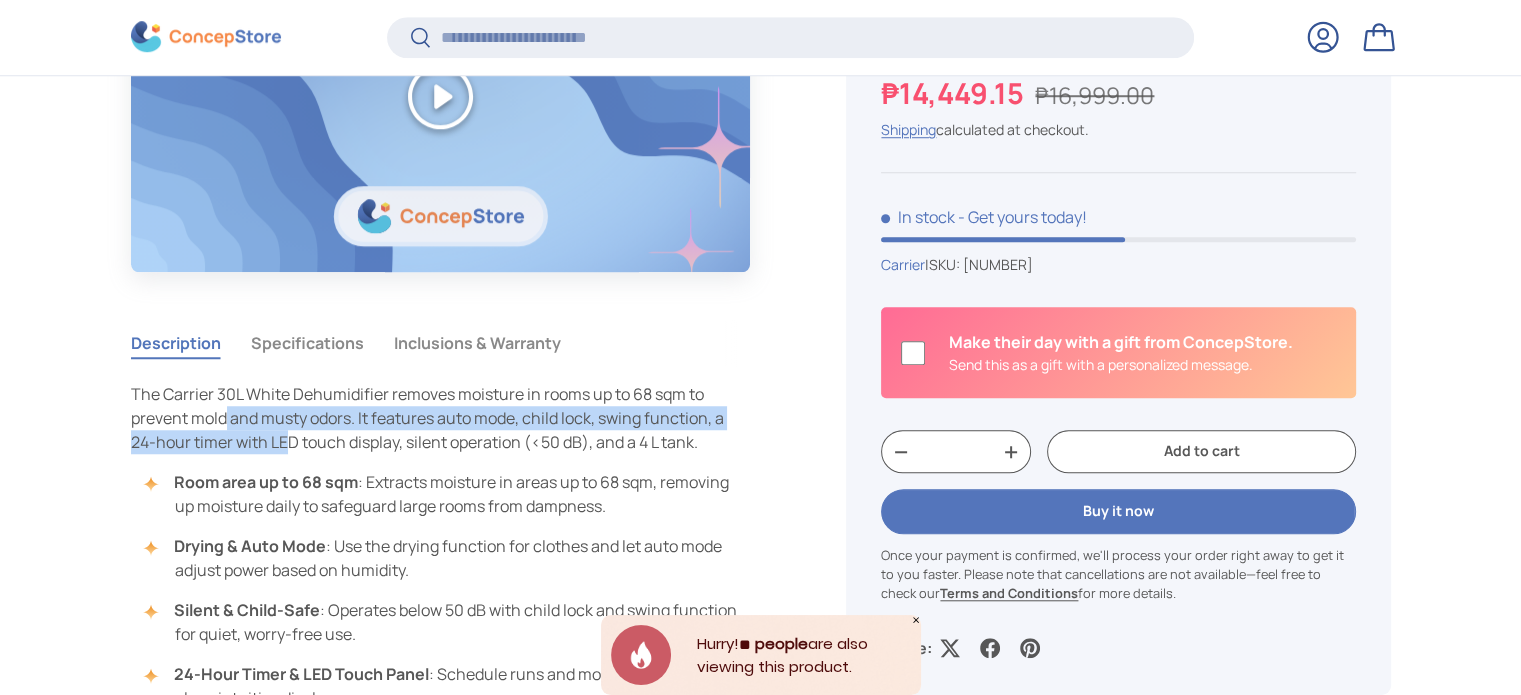 drag, startPoint x: 241, startPoint y: 424, endPoint x: 288, endPoint y: 431, distance: 47.518417 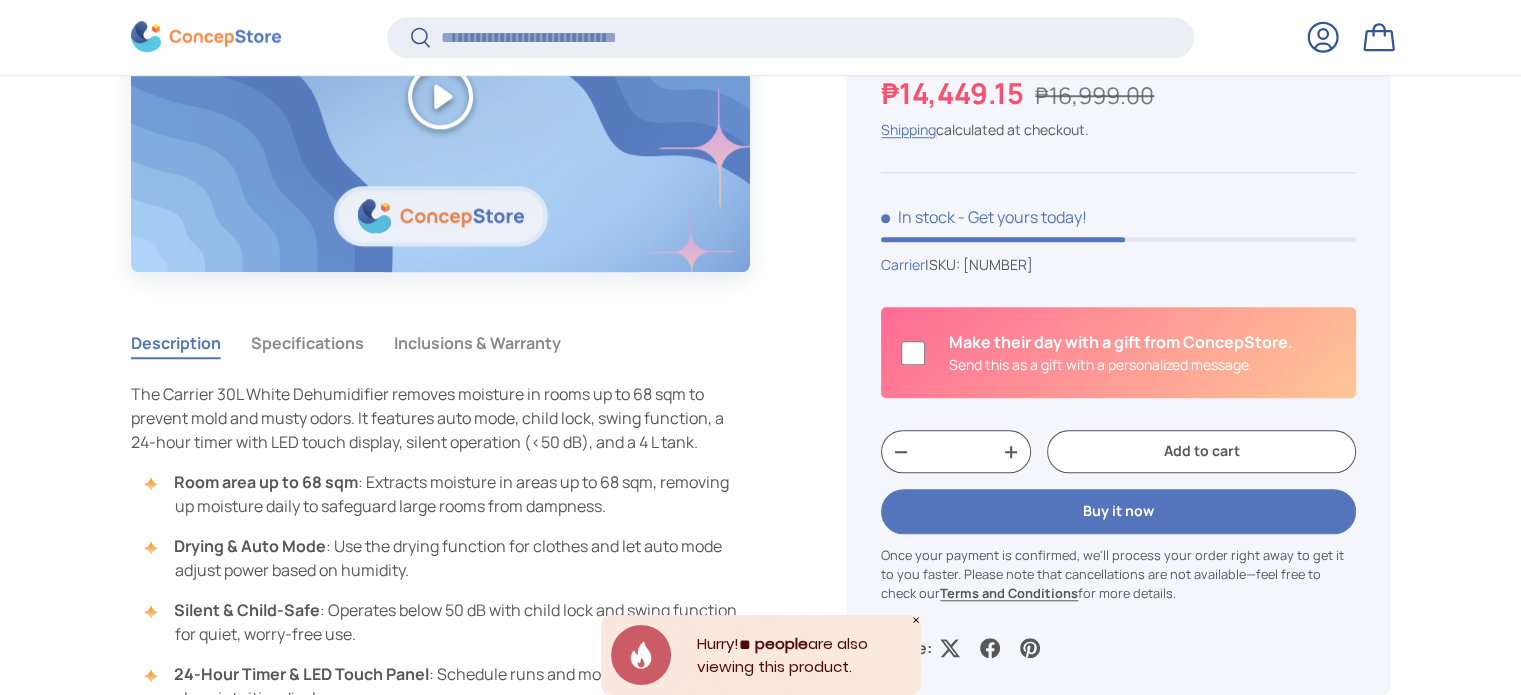 click on "The Carrier 30L White Dehumidifier removes moisture in rooms up to 68 sqm to prevent mold and musty odors. It features auto mode, child lock, swing function, a 24-hour timer with LED touch display, silent operation (<50 dB), and a 4 L tank.
Room area up to 68 sqm : Extracts moisture in areas up to 68 sqm, removing up moisture daily to safeguard large rooms from dampness.
Drying & Auto Mode : Use the drying function for clothes and let auto mode adjust power based on humidity.
Silent & Child-Safe : Operates below 50 dB with child lock and swing function for quiet, worry-free use.
24-Hour Timer & LED Touch Panel : Schedule runs and monitor settings on a clear, intuitive display.
4 L Tank & Full-Tank Alert : Large reservoir with auto shut-off and indicator to prevent overflow." at bounding box center [441, 578] 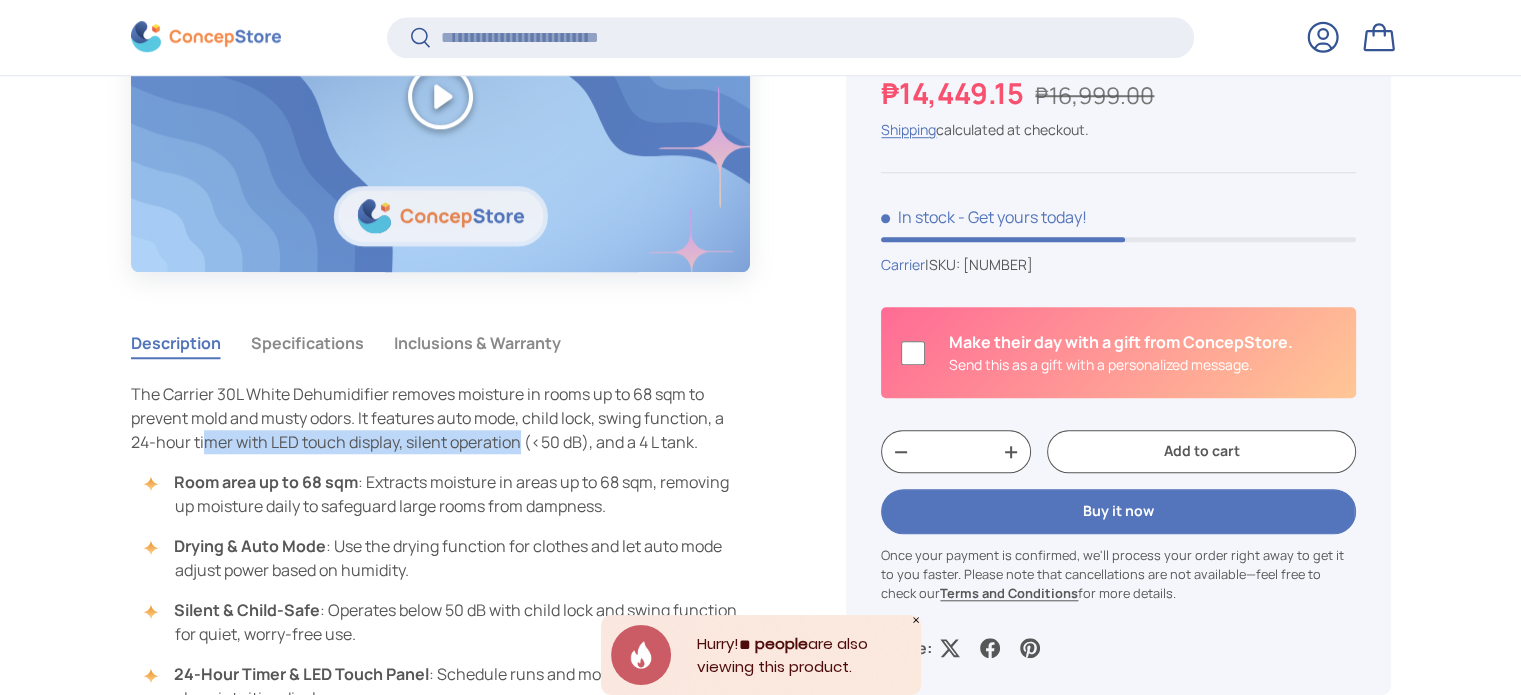 drag, startPoint x: 201, startPoint y: 434, endPoint x: 519, endPoint y: 447, distance: 318.26562 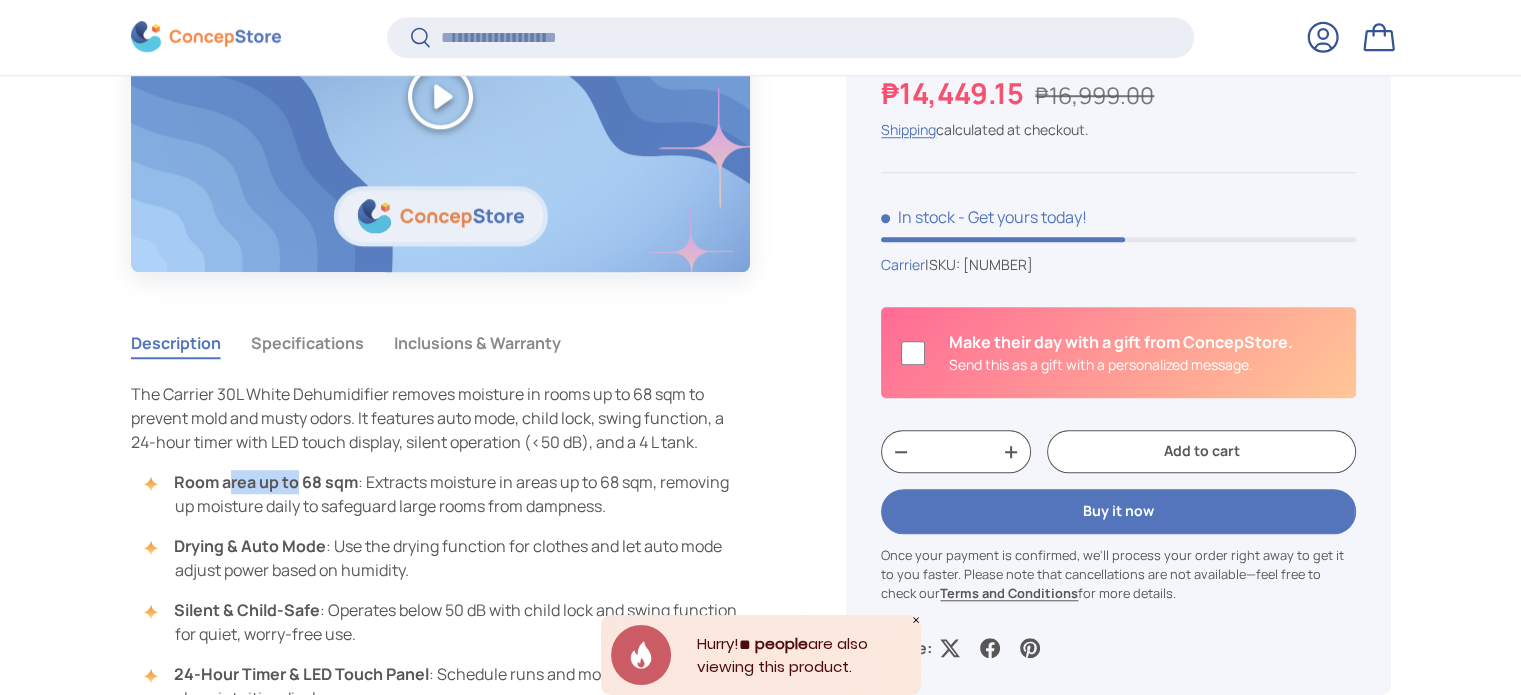 drag, startPoint x: 231, startPoint y: 481, endPoint x: 300, endPoint y: 477, distance: 69.115845 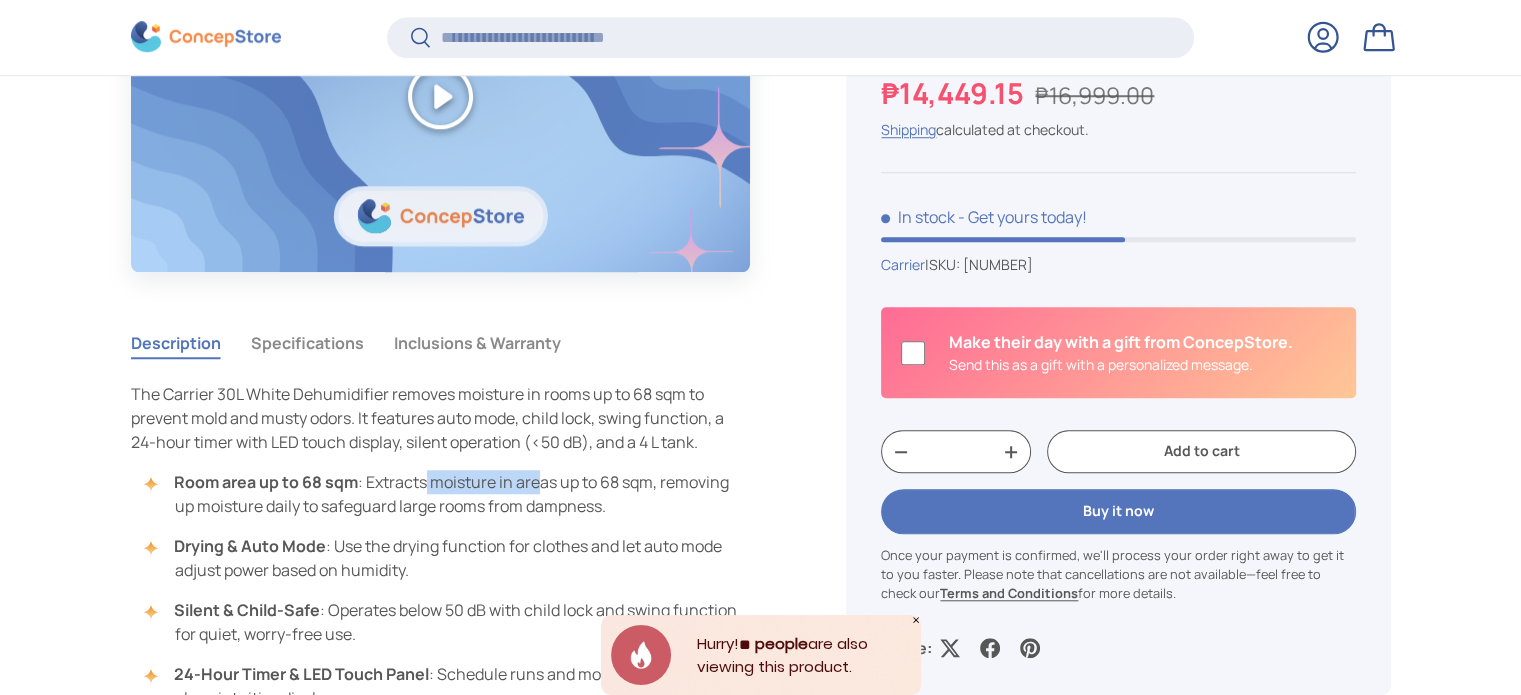 drag, startPoint x: 428, startPoint y: 473, endPoint x: 600, endPoint y: 485, distance: 172.41809 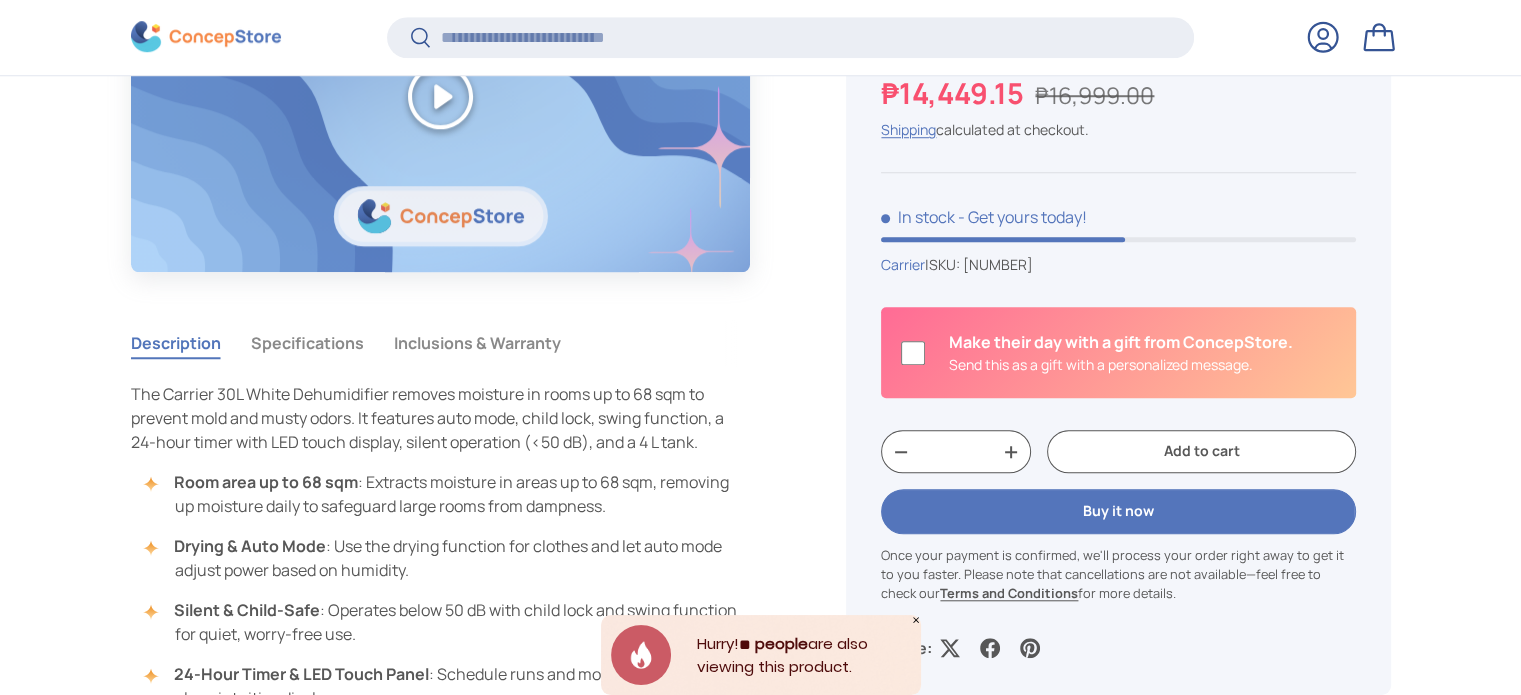 click on "[AREA] up to 68 sqm : Extracts moisture in areas up to 68 sqm, removing up moisture daily to safeguard large rooms from dampness." at bounding box center (451, 494) 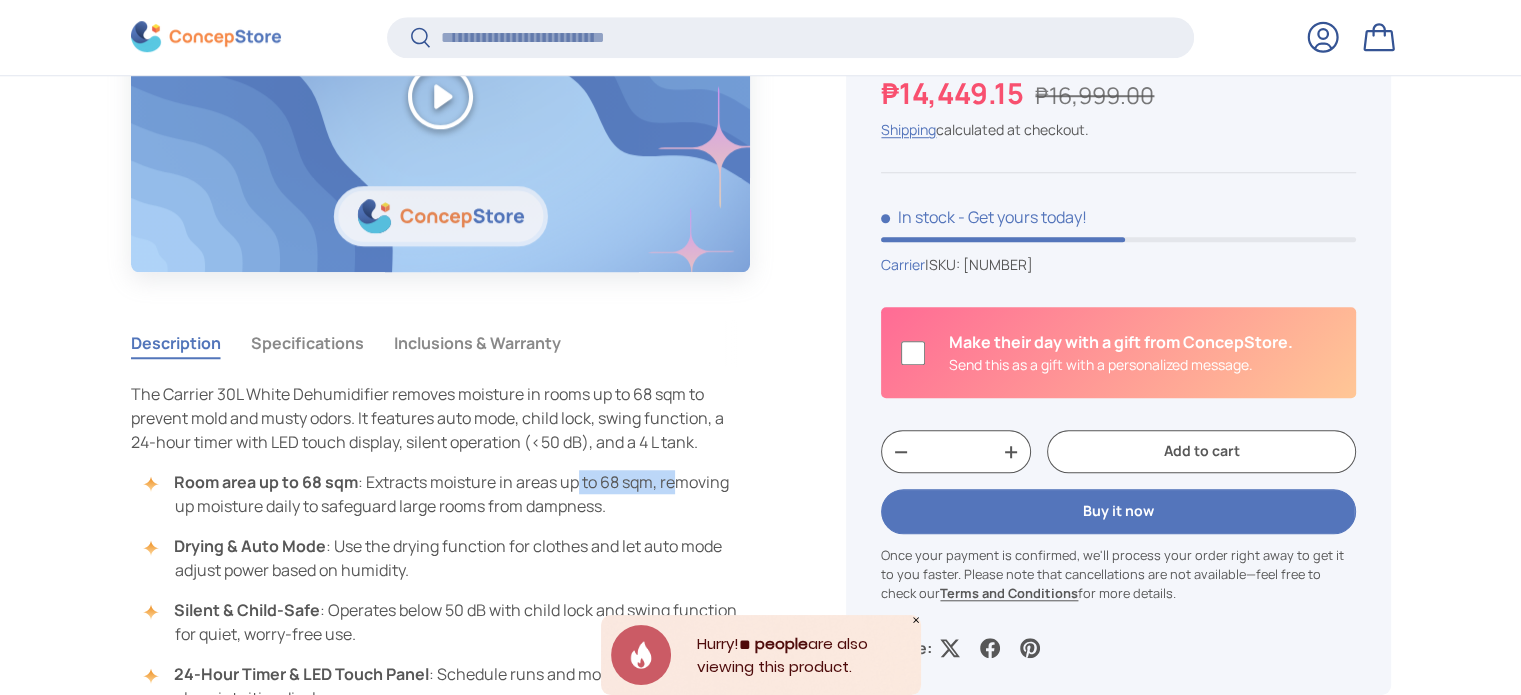 drag, startPoint x: 584, startPoint y: 470, endPoint x: 684, endPoint y: 473, distance: 100.04499 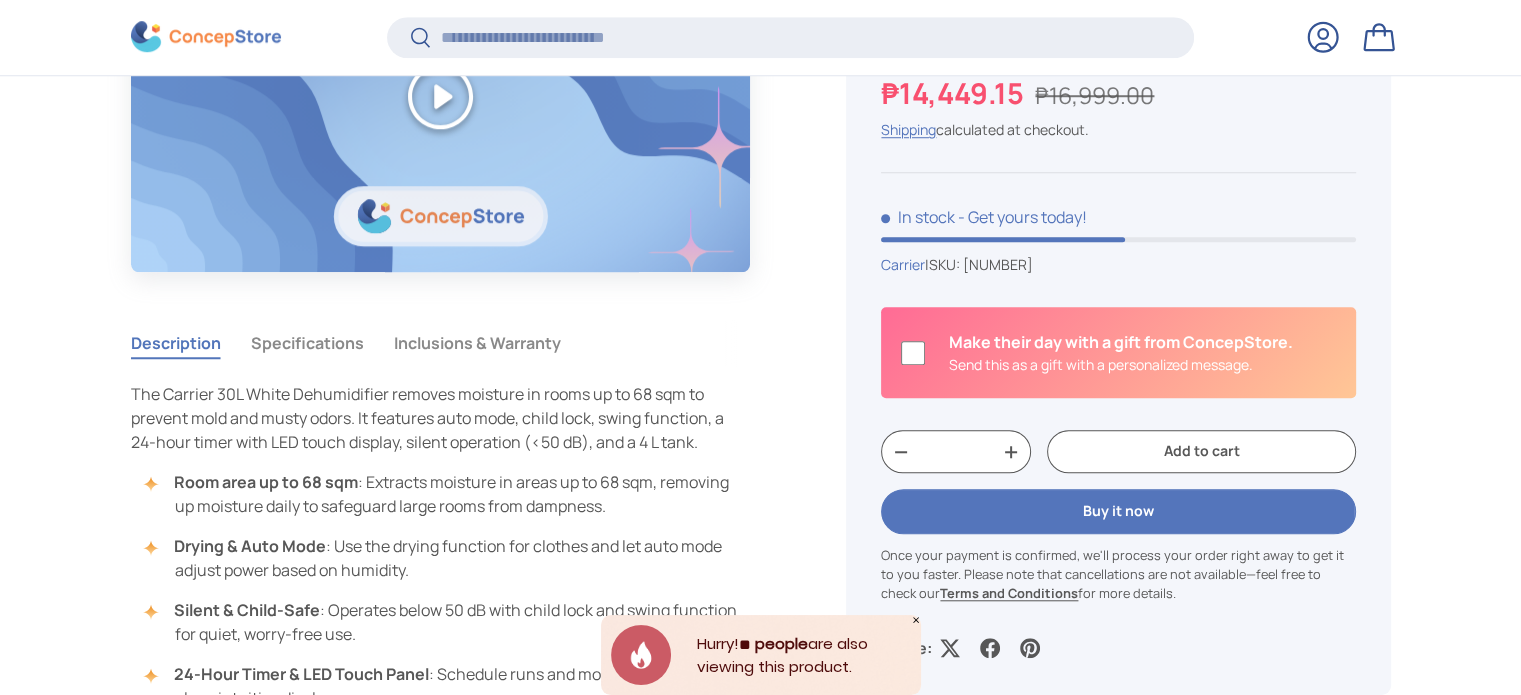 click on "[AREA] up to 68 sqm : Extracts moisture in areas up to 68 sqm, removing up moisture daily to safeguard large rooms from dampness." at bounding box center [451, 494] 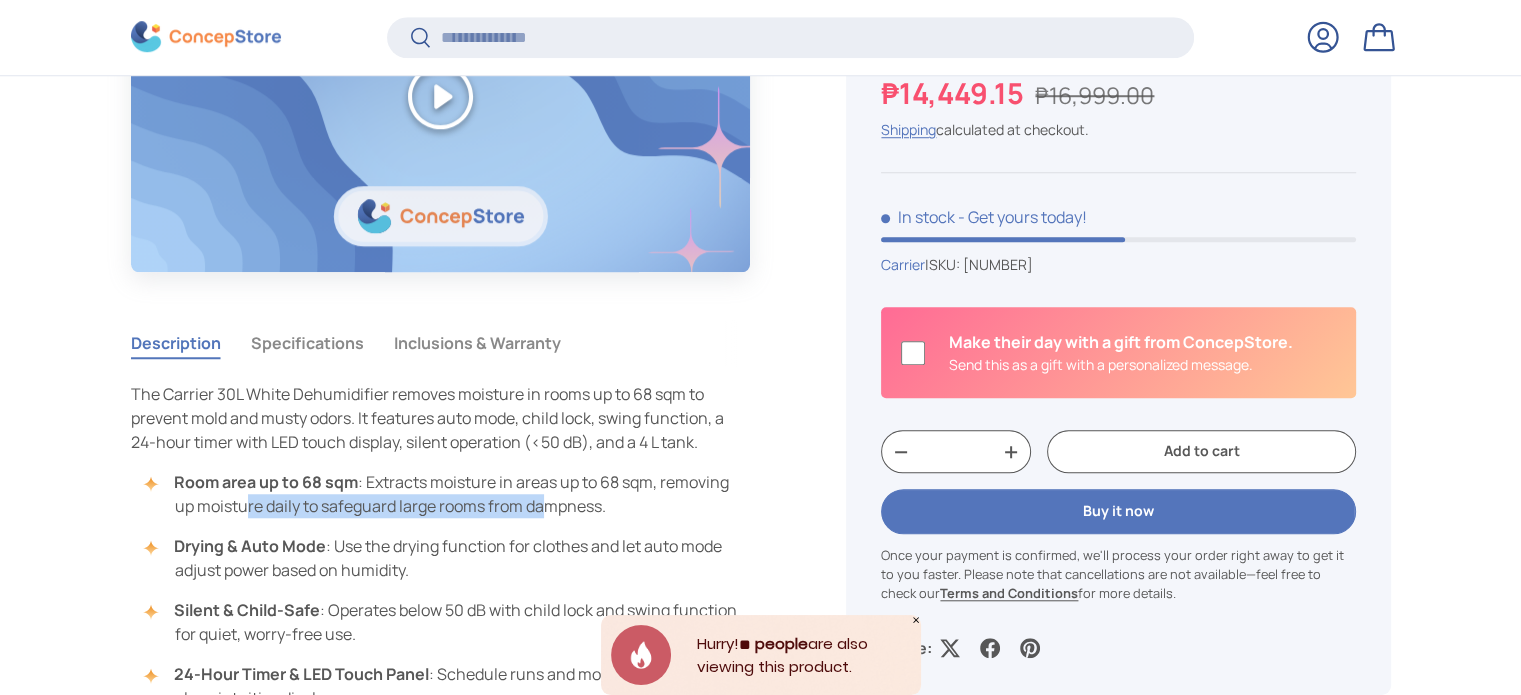 drag, startPoint x: 248, startPoint y: 508, endPoint x: 551, endPoint y: 505, distance: 303.01486 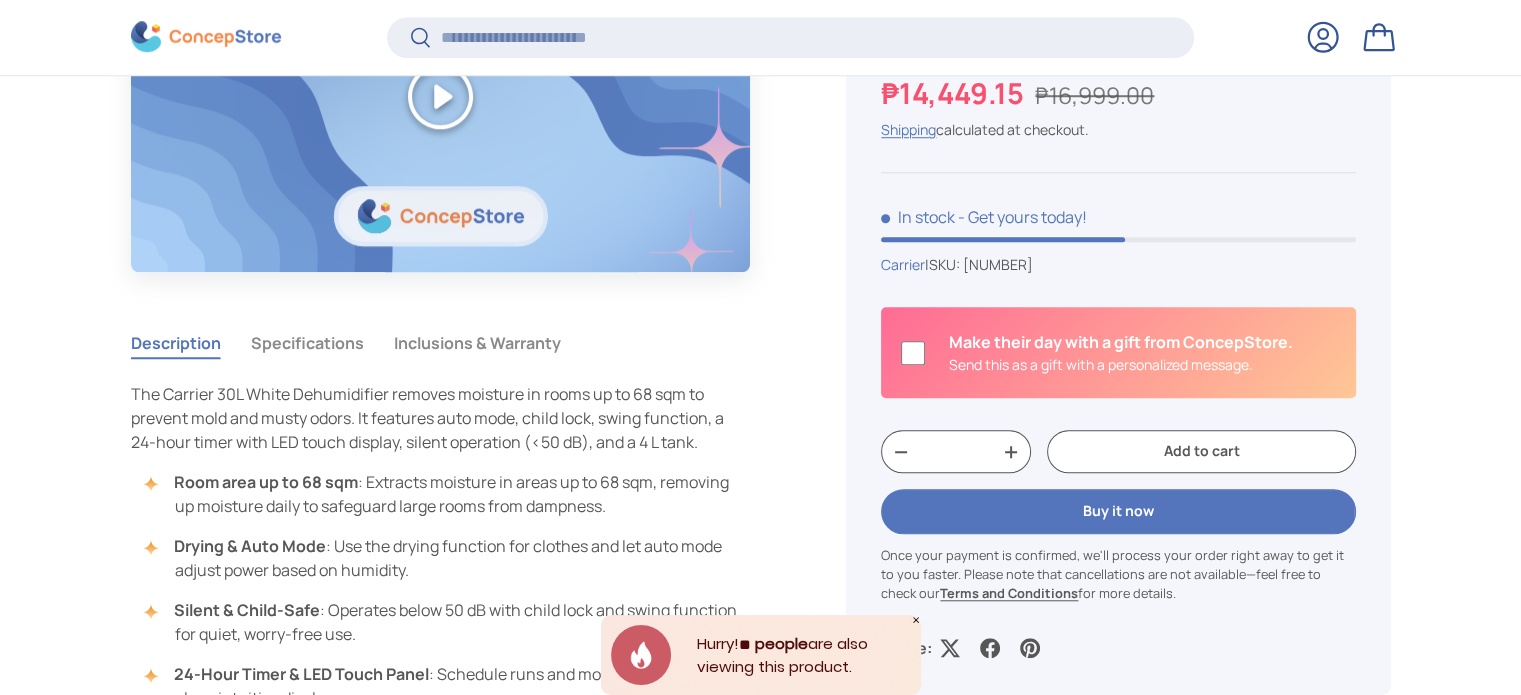 click on "[AREA] up to 68 sqm : Extracts moisture in areas up to 68 sqm, removing up moisture daily to safeguard large rooms from dampness.
Drying & Auto Mode : Use the drying function for clothes and let auto mode adjust power based on humidity.
Silent & Child-Safe : Operates below 50 dB with child lock and swing function for quiet, worry-free use.
24-Hour Timer & LED Touch Panel : Schedule runs and monitor settings on a clear, intuitive display.
4 L Tank & Full-Tank Alert : Large reservoir with auto shut-off and indicator to prevent overflow." at bounding box center [441, 622] 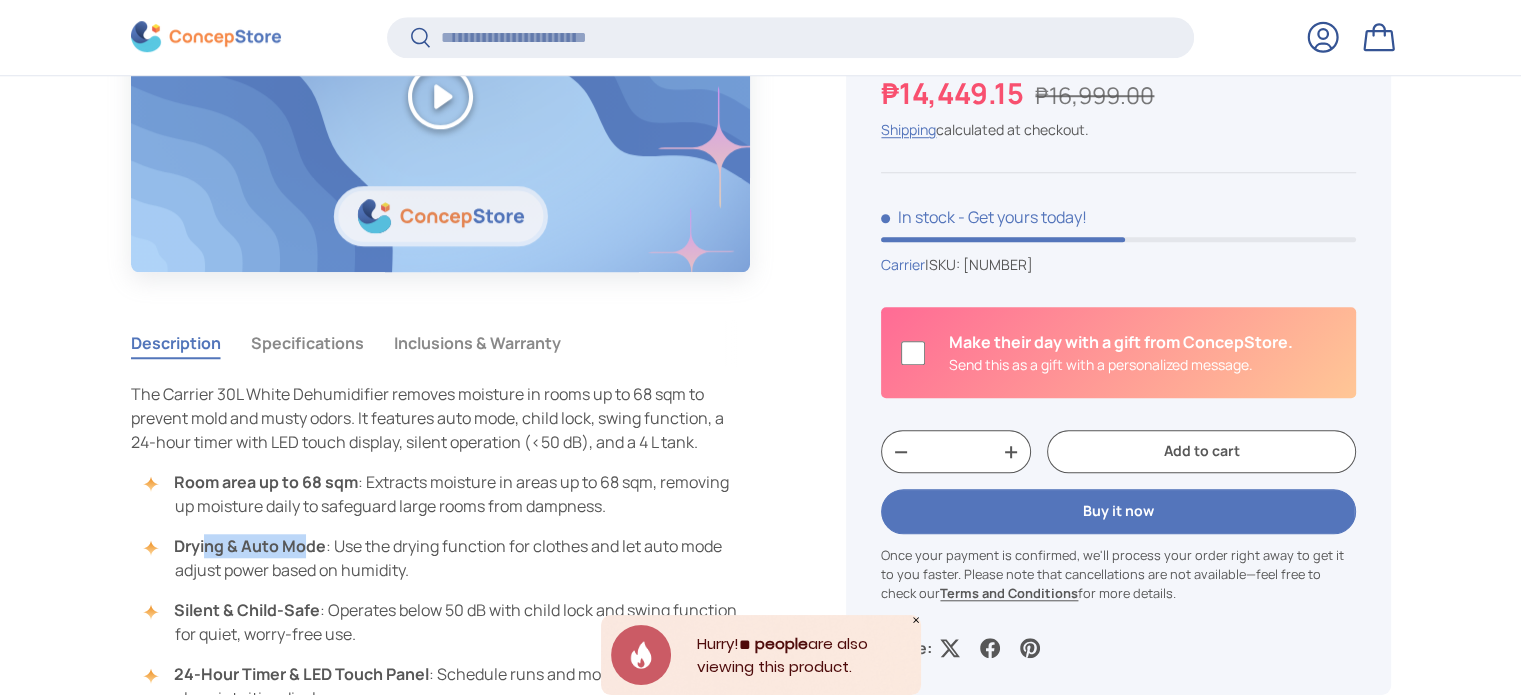 drag, startPoint x: 204, startPoint y: 550, endPoint x: 306, endPoint y: 543, distance: 102.239914 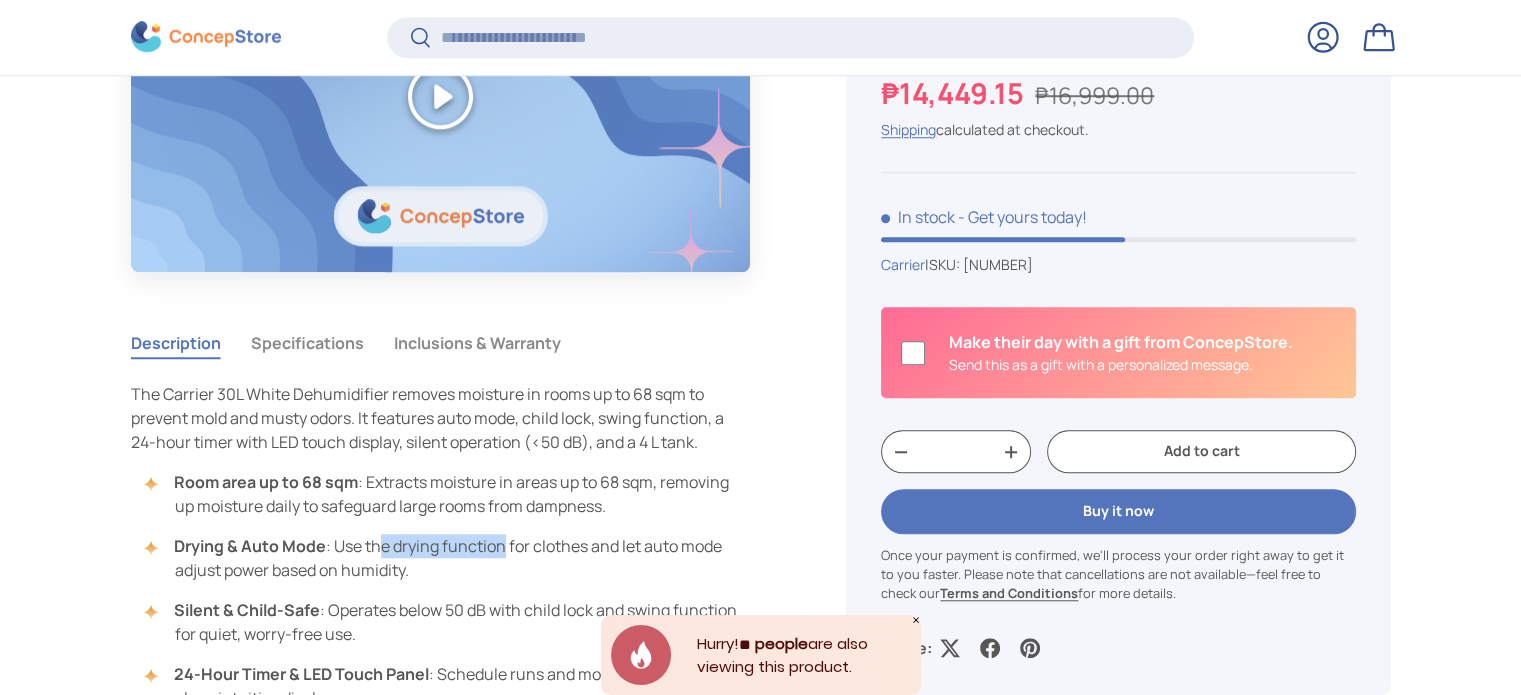 drag, startPoint x: 382, startPoint y: 541, endPoint x: 510, endPoint y: 540, distance: 128.0039 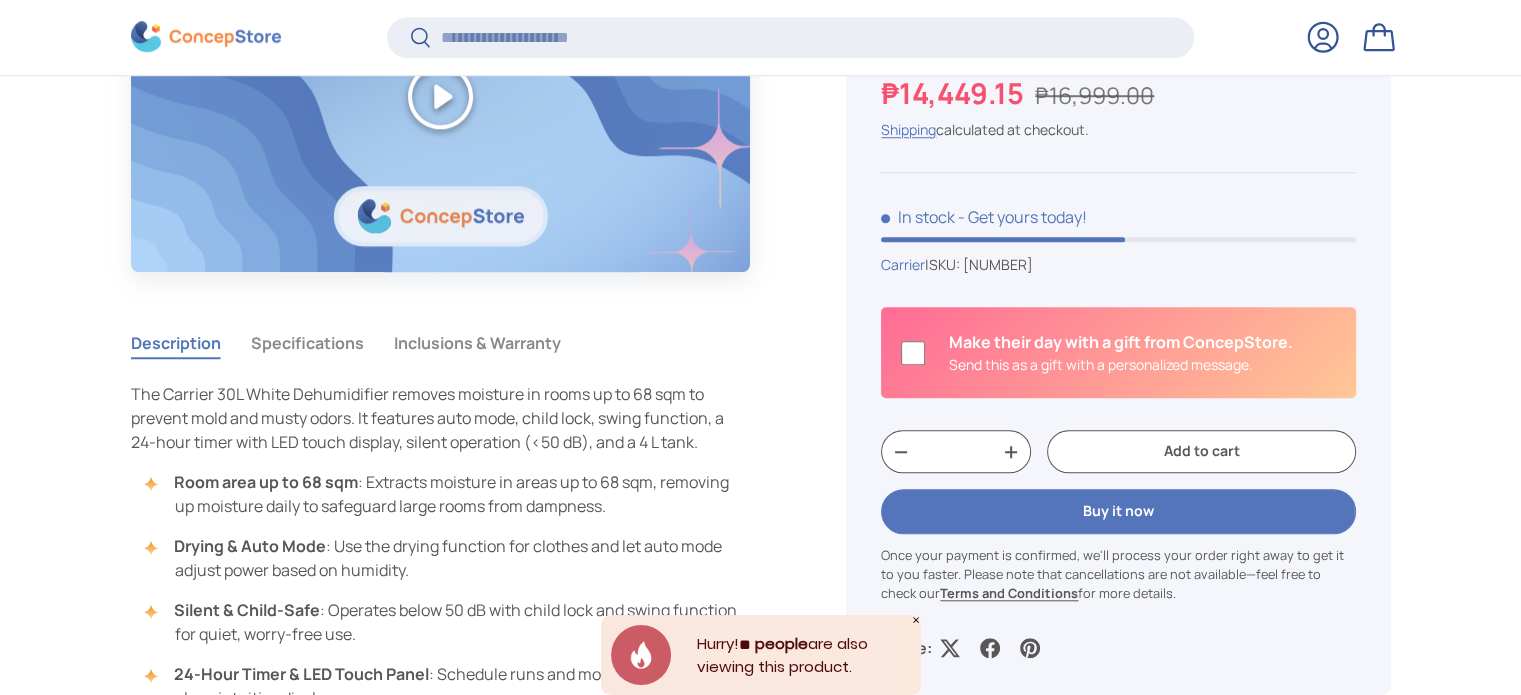 click on "Drying & Auto Mode : Use the drying function for clothes and let auto mode adjust power based on humidity." at bounding box center (451, 558) 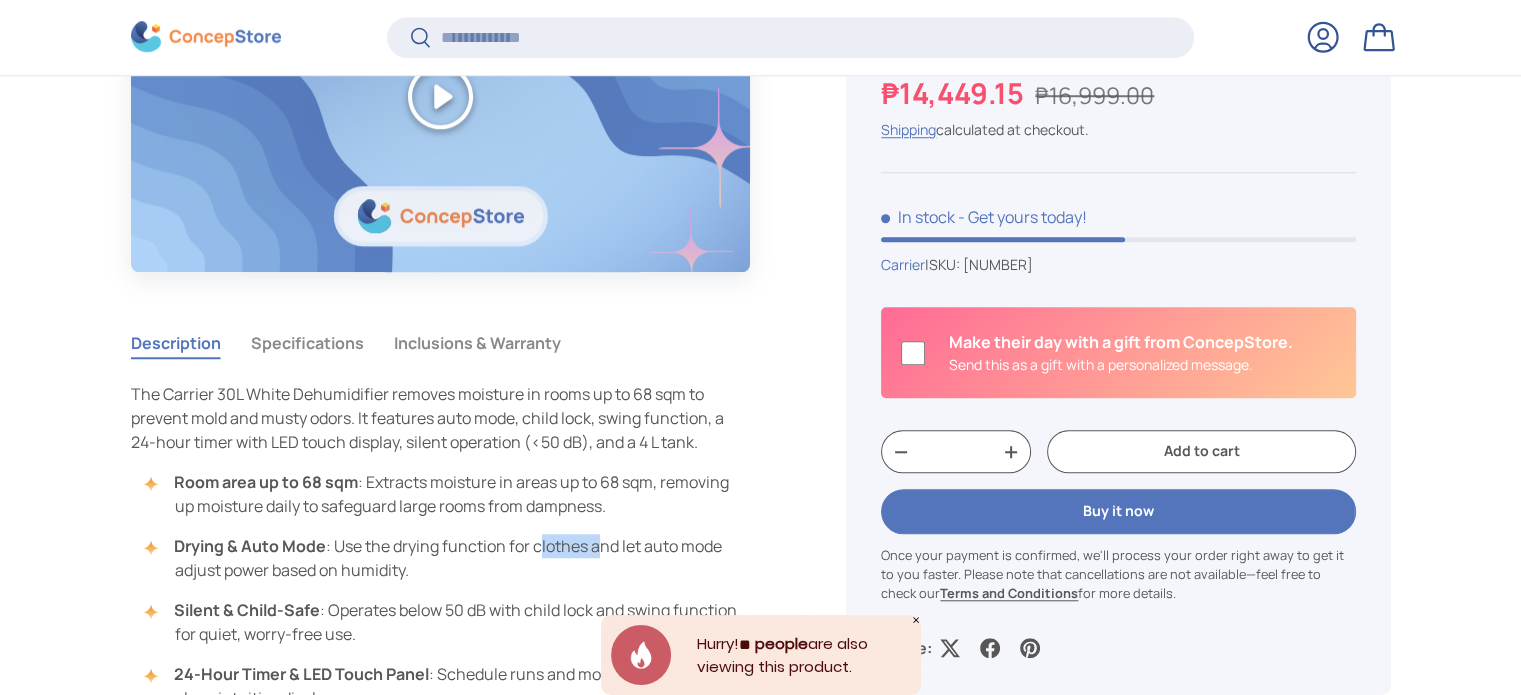 drag, startPoint x: 597, startPoint y: 541, endPoint x: 596, endPoint y: 574, distance: 33.01515 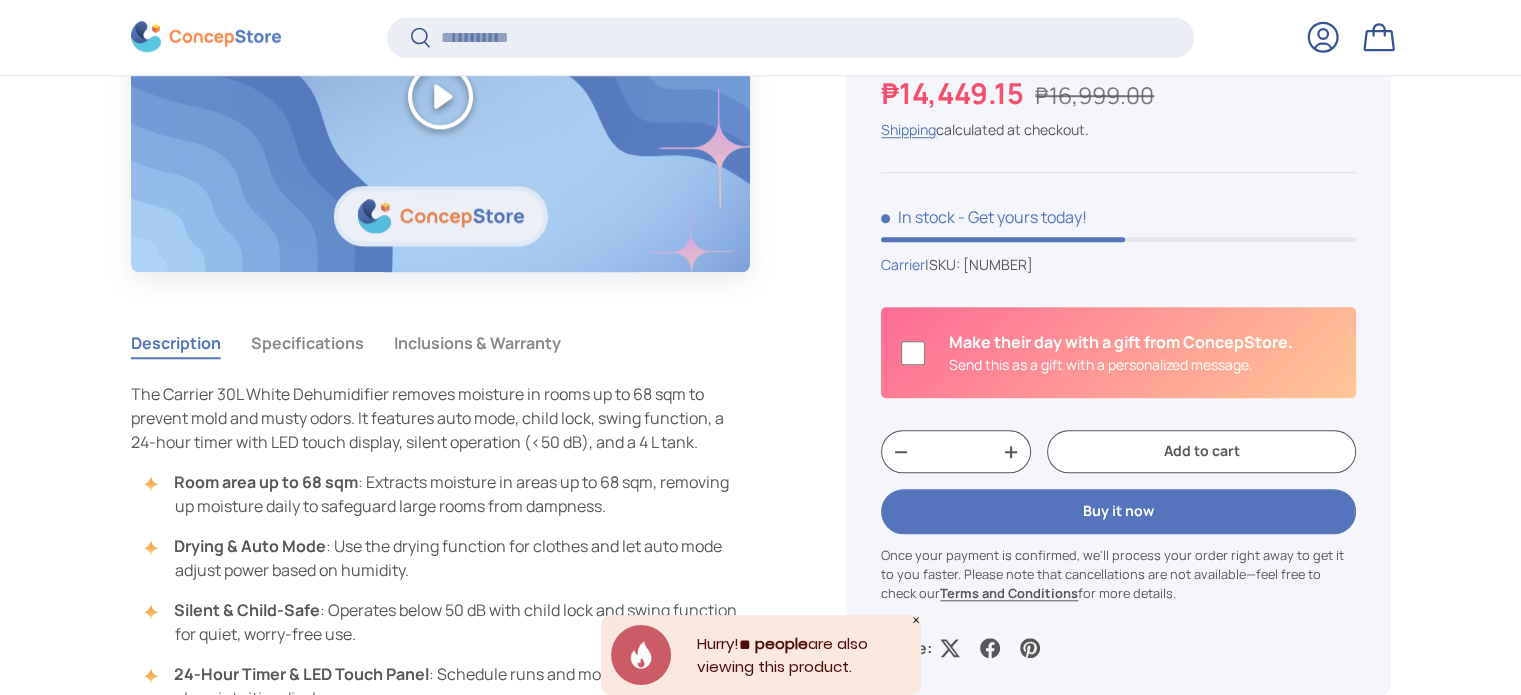 click on "Drying & Auto Mode : Use the drying function for clothes and let auto mode adjust power based on humidity." at bounding box center [451, 558] 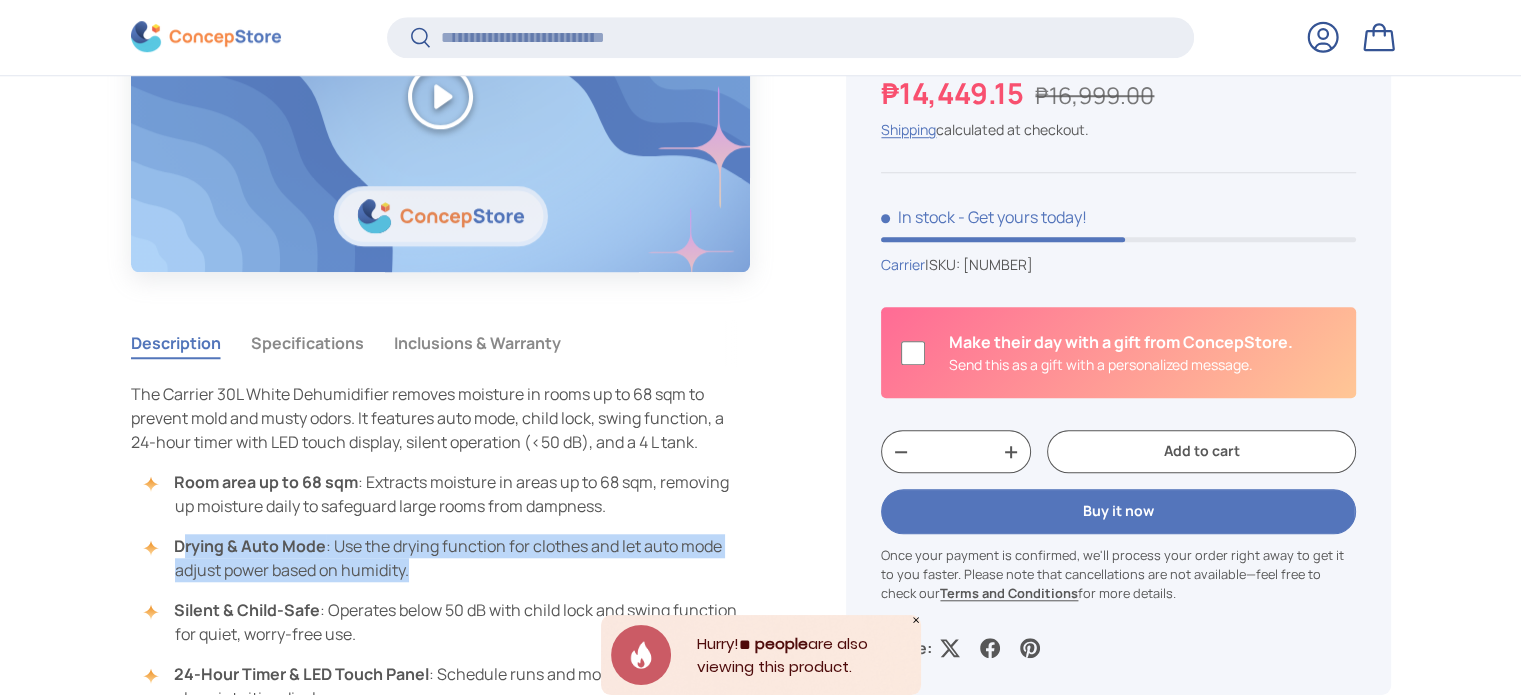 drag, startPoint x: 420, startPoint y: 566, endPoint x: 185, endPoint y: 543, distance: 236.12285 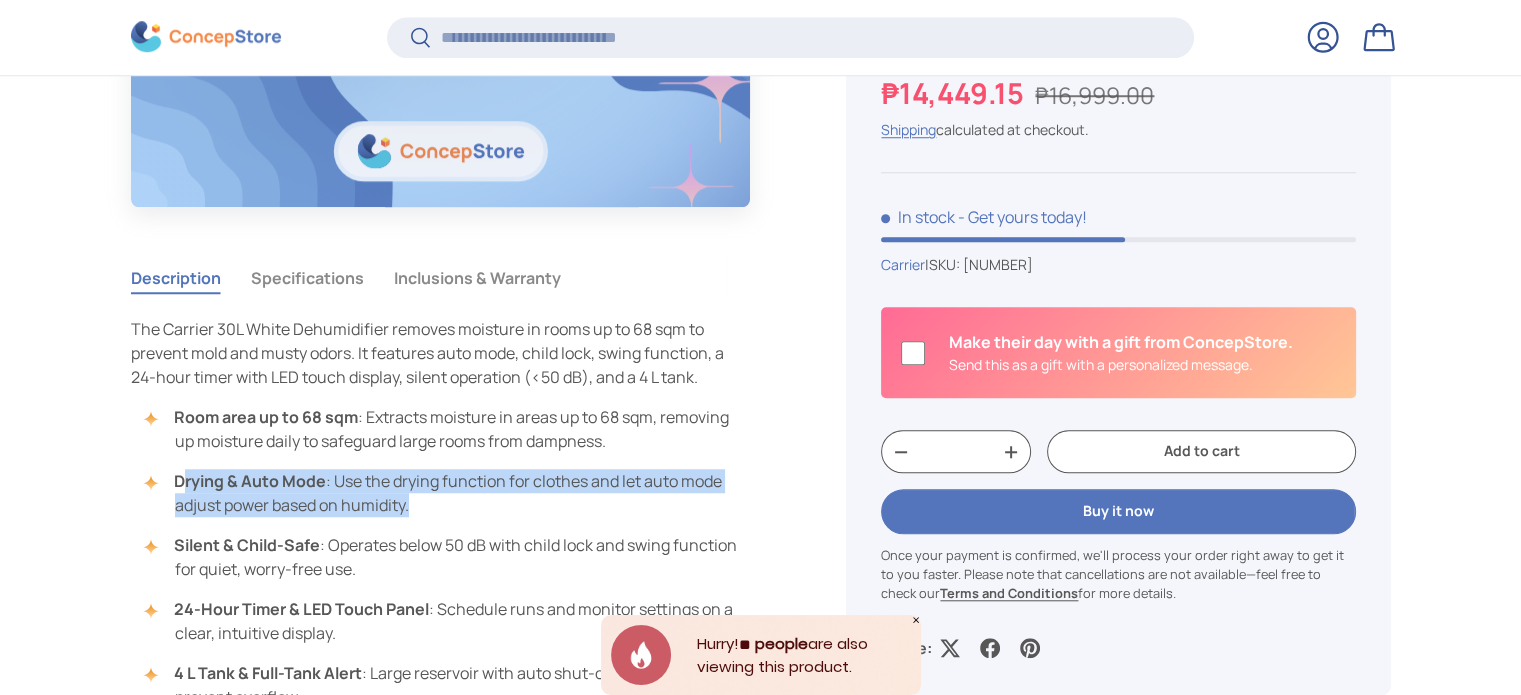scroll, scrollTop: 1696, scrollLeft: 0, axis: vertical 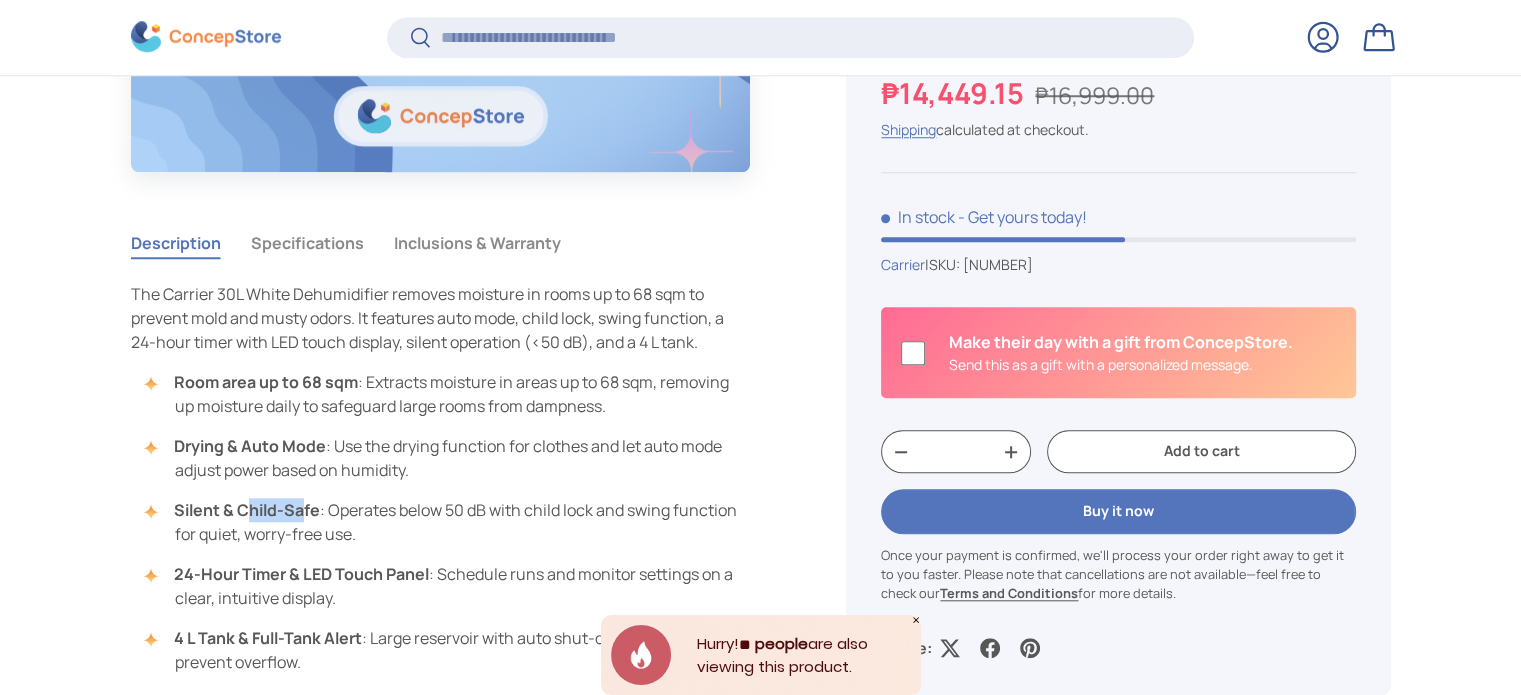 drag, startPoint x: 288, startPoint y: 512, endPoint x: 340, endPoint y: 514, distance: 52.03845 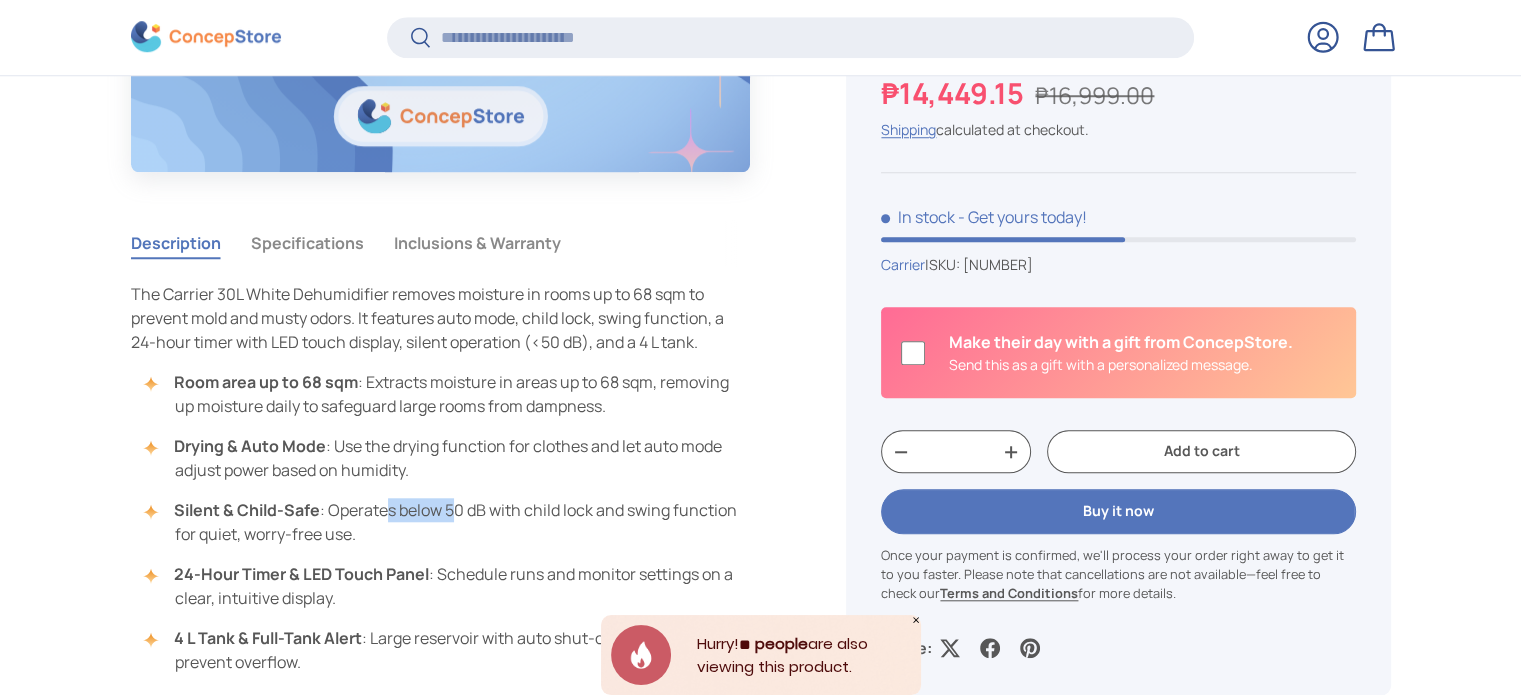 drag, startPoint x: 406, startPoint y: 517, endPoint x: 499, endPoint y: 524, distance: 93.26307 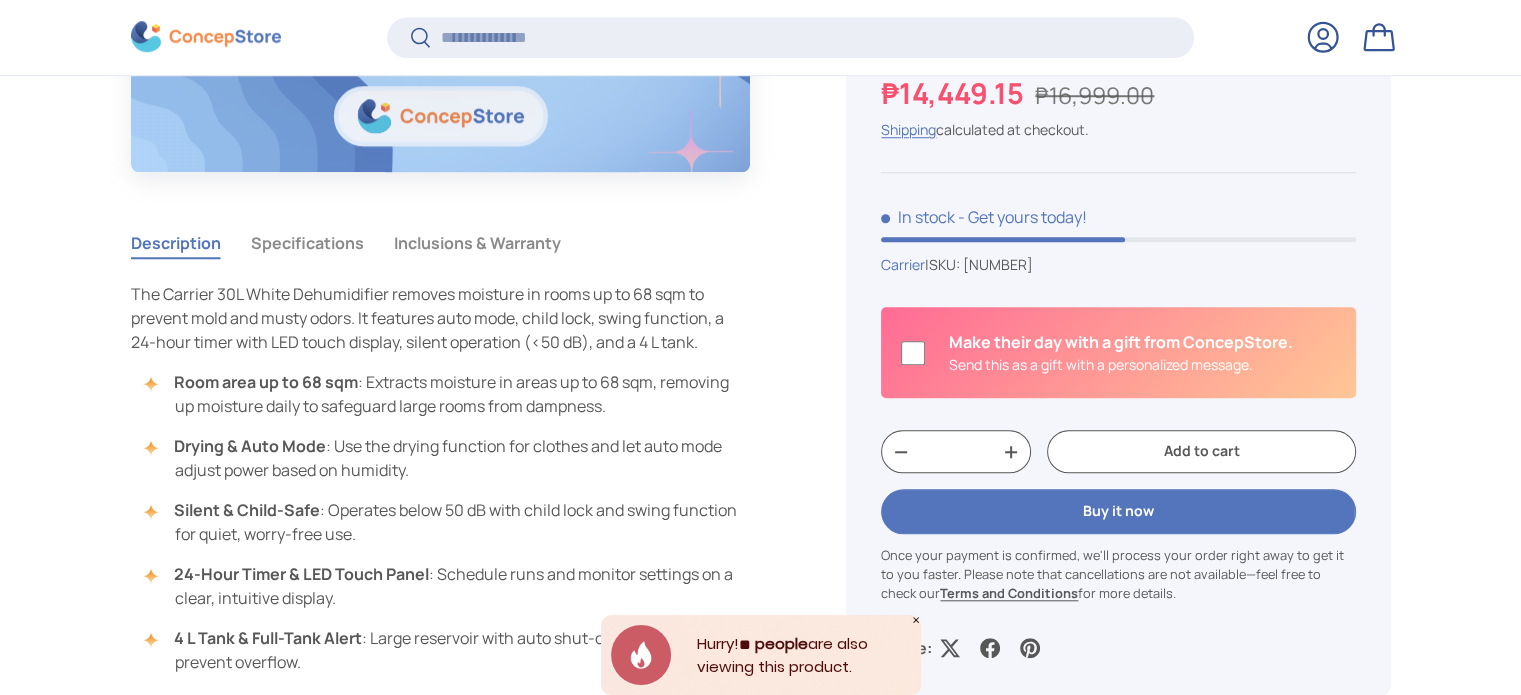 click on "Silent & Child-Safe : Operates below 50 dB with child lock and swing function for quiet, worry-free use." at bounding box center (451, 522) 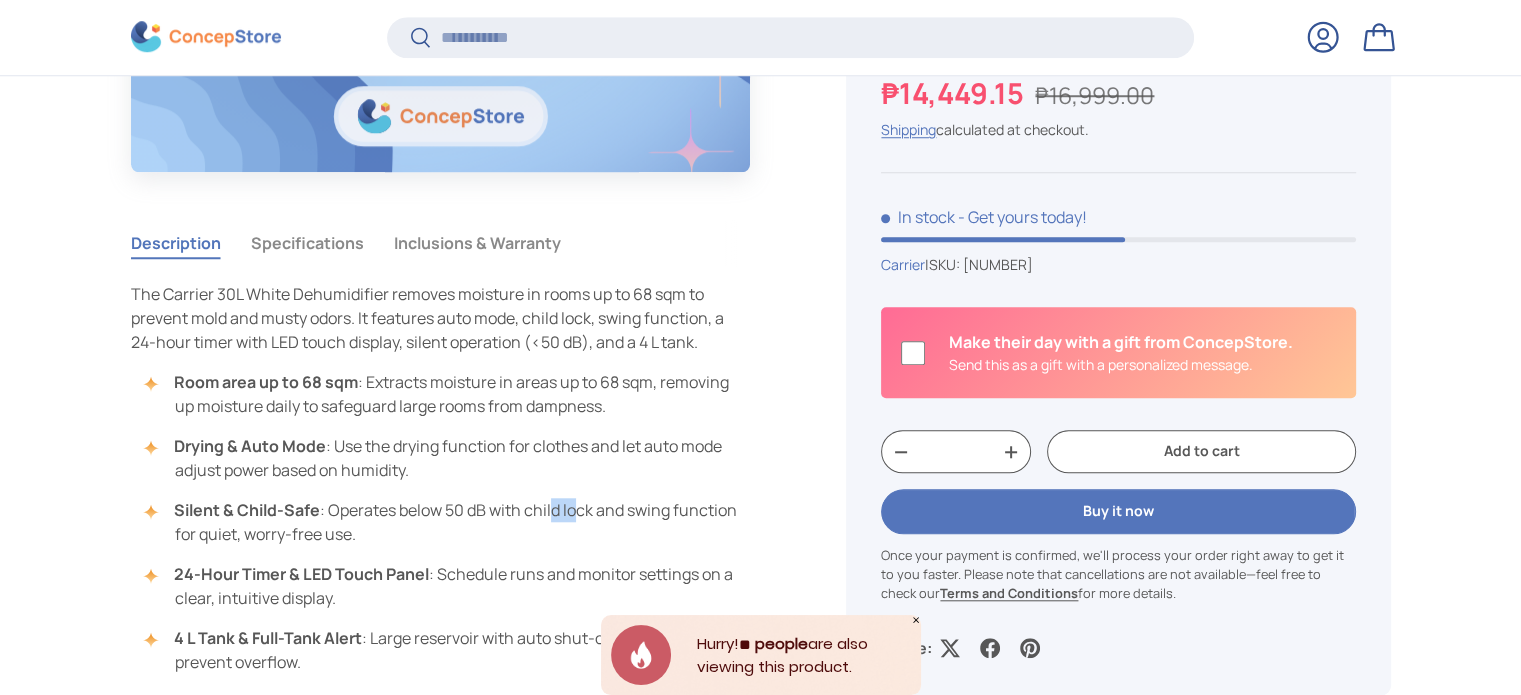 drag, startPoint x: 580, startPoint y: 507, endPoint x: 608, endPoint y: 544, distance: 46.400433 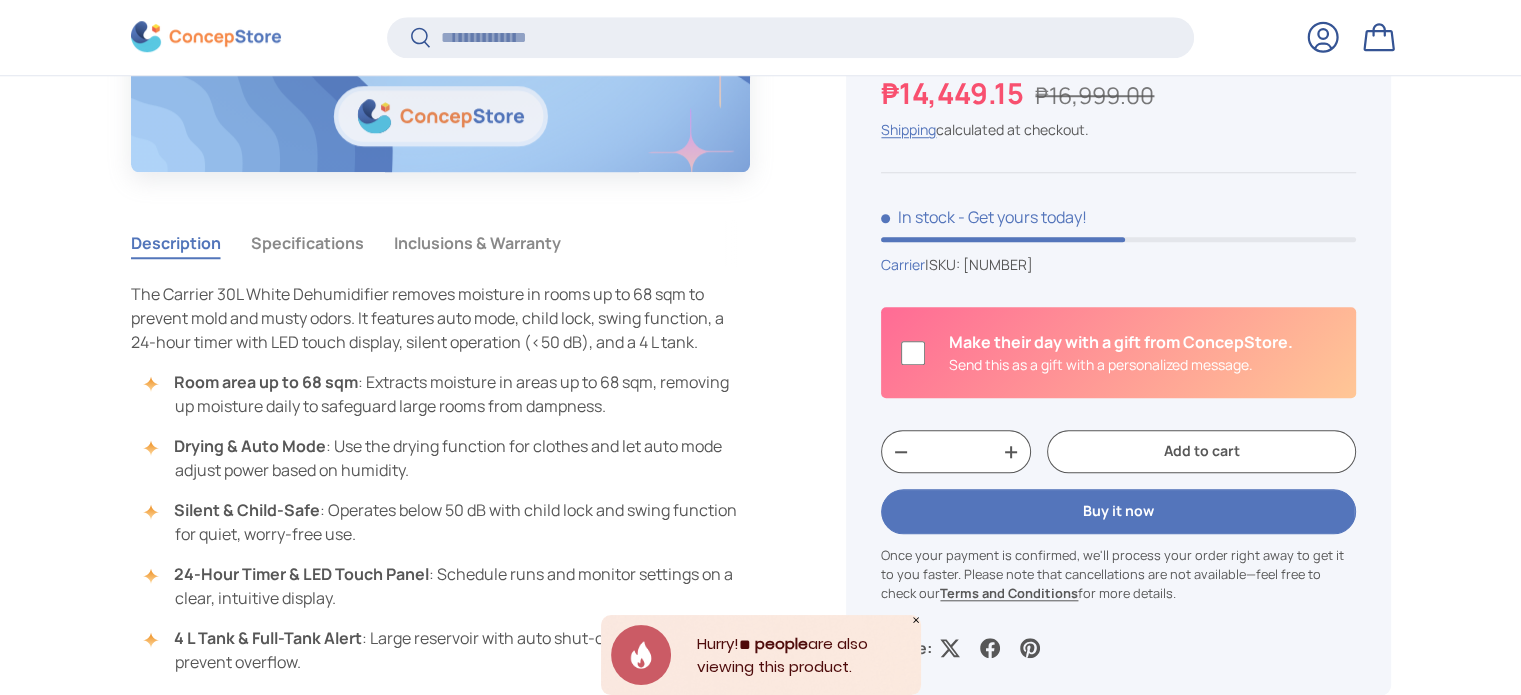 click on "[AREA] up to 68 sqm : Extracts moisture in areas up to 68 sqm, removing up moisture daily to safeguard large rooms from dampness.
Drying & Auto Mode : Use the drying function for clothes and let auto mode adjust power based on humidity.
Silent & Child-Safe : Operates below 50 dB with child lock and swing function for quiet, worry-free use.
24-Hour Timer & LED Touch Panel : Schedule runs and monitor settings on a clear, intuitive display.
4 L Tank & Full-Tank Alert : Large reservoir with auto shut-off and indicator to prevent overflow." at bounding box center (441, 522) 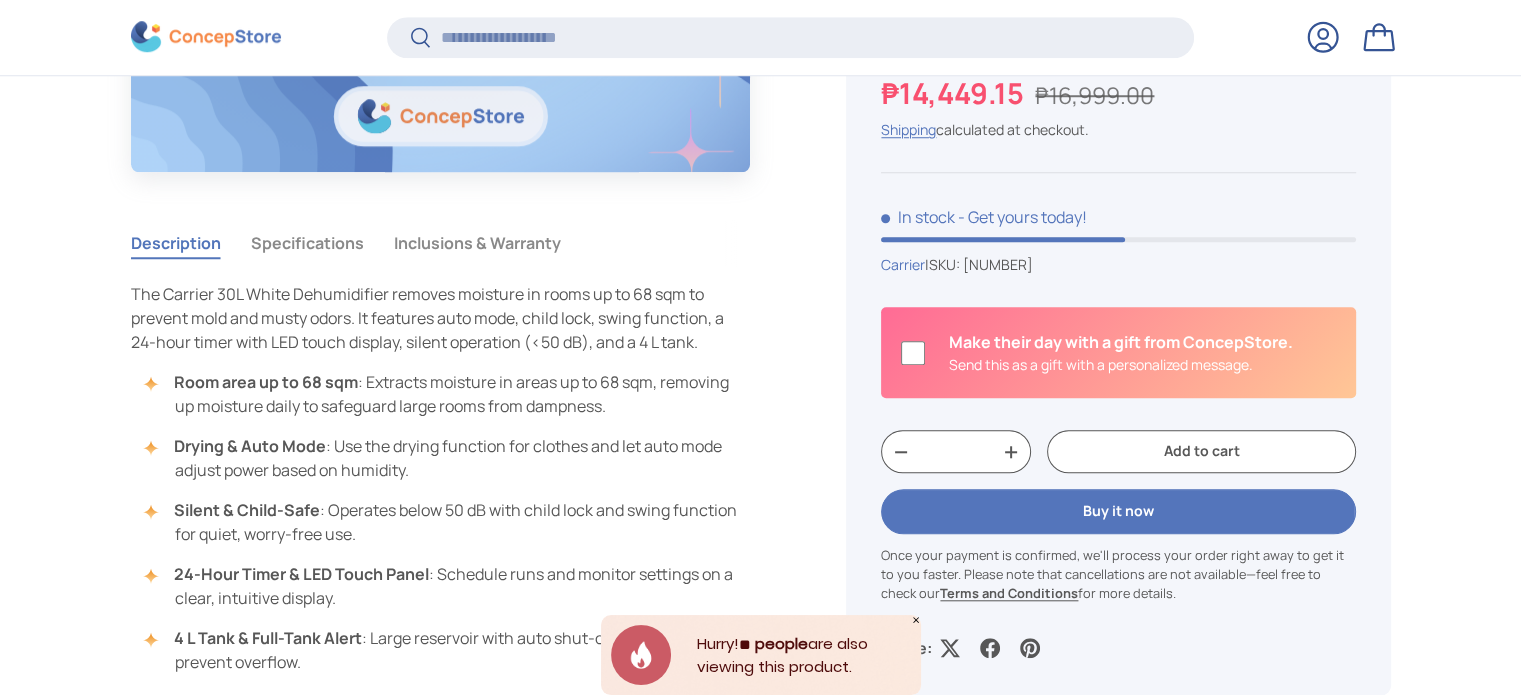 click on "Silent & Child-Safe : Operates below 50 dB with child lock and swing function for quiet, worry-free use." at bounding box center [451, 522] 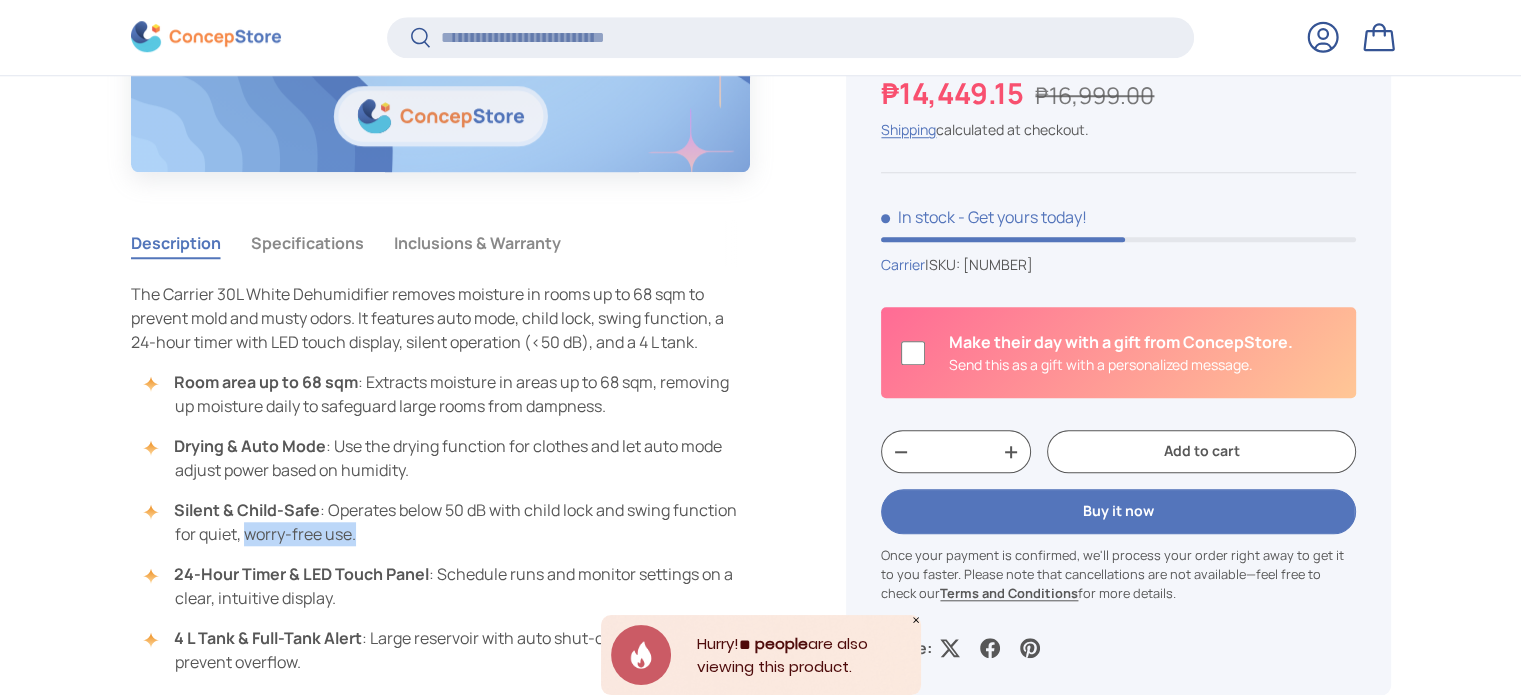 drag, startPoint x: 364, startPoint y: 531, endPoint x: 244, endPoint y: 526, distance: 120.10412 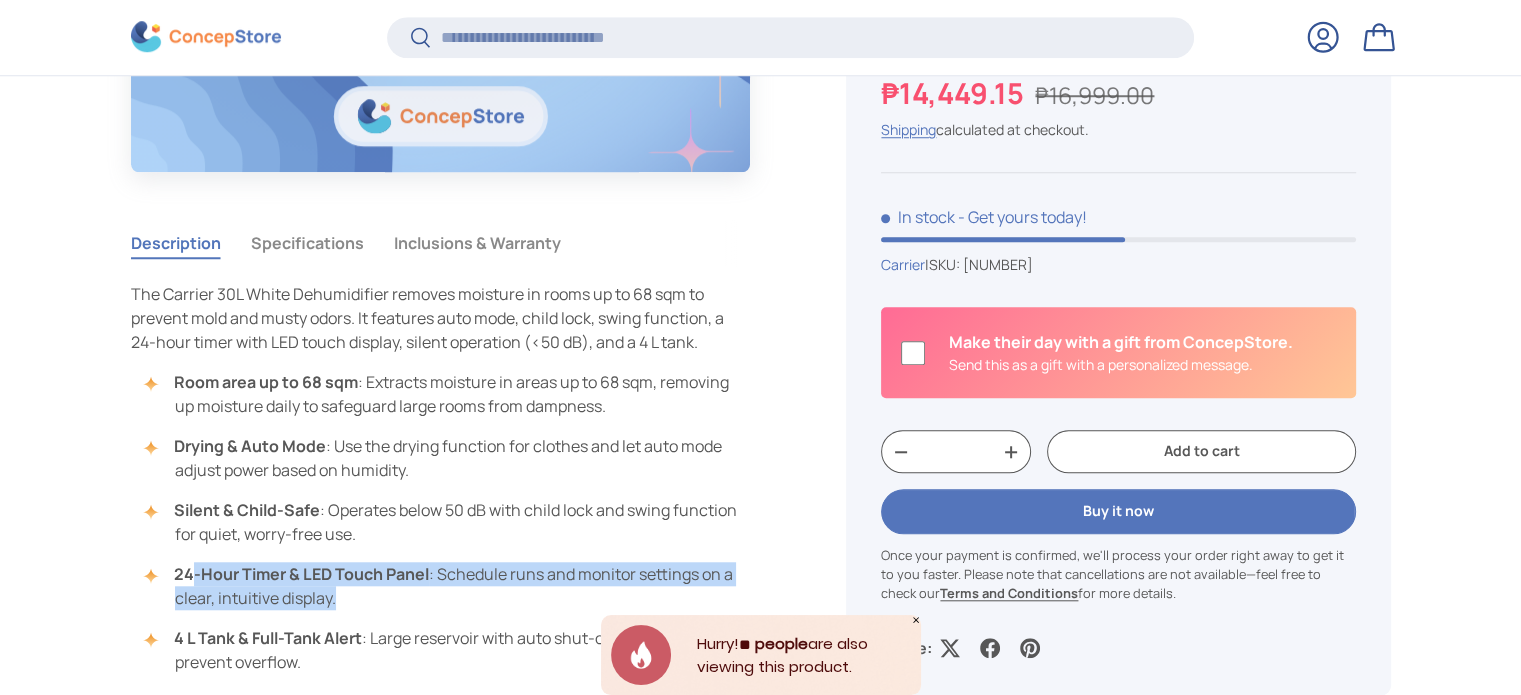 drag, startPoint x: 193, startPoint y: 570, endPoint x: 348, endPoint y: 596, distance: 157.16551 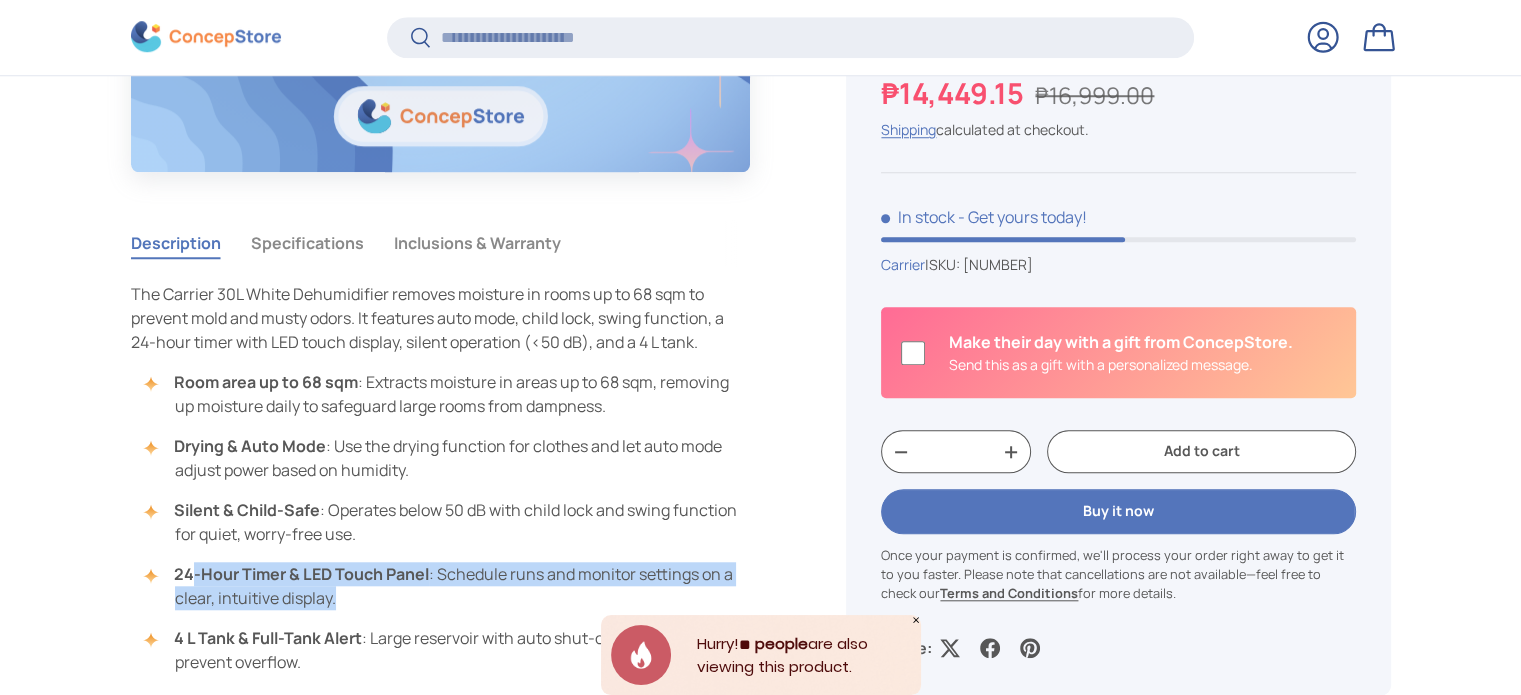 click on "[AREA] up to 68 sqm : Extracts moisture in areas up to 68 sqm, removing up moisture daily to safeguard large rooms from dampness.
Drying & Auto Mode : Use the drying function for clothes and let auto mode adjust power based on humidity.
Silent & Child-Safe : Operates below 50 dB with child lock and swing function for quiet, worry-free use.
24-Hour Timer & LED Touch Panel : Schedule runs and monitor settings on a clear, intuitive display.
4 L Tank & Full-Tank Alert : Large reservoir with auto shut-off and indicator to prevent overflow." at bounding box center [441, 522] 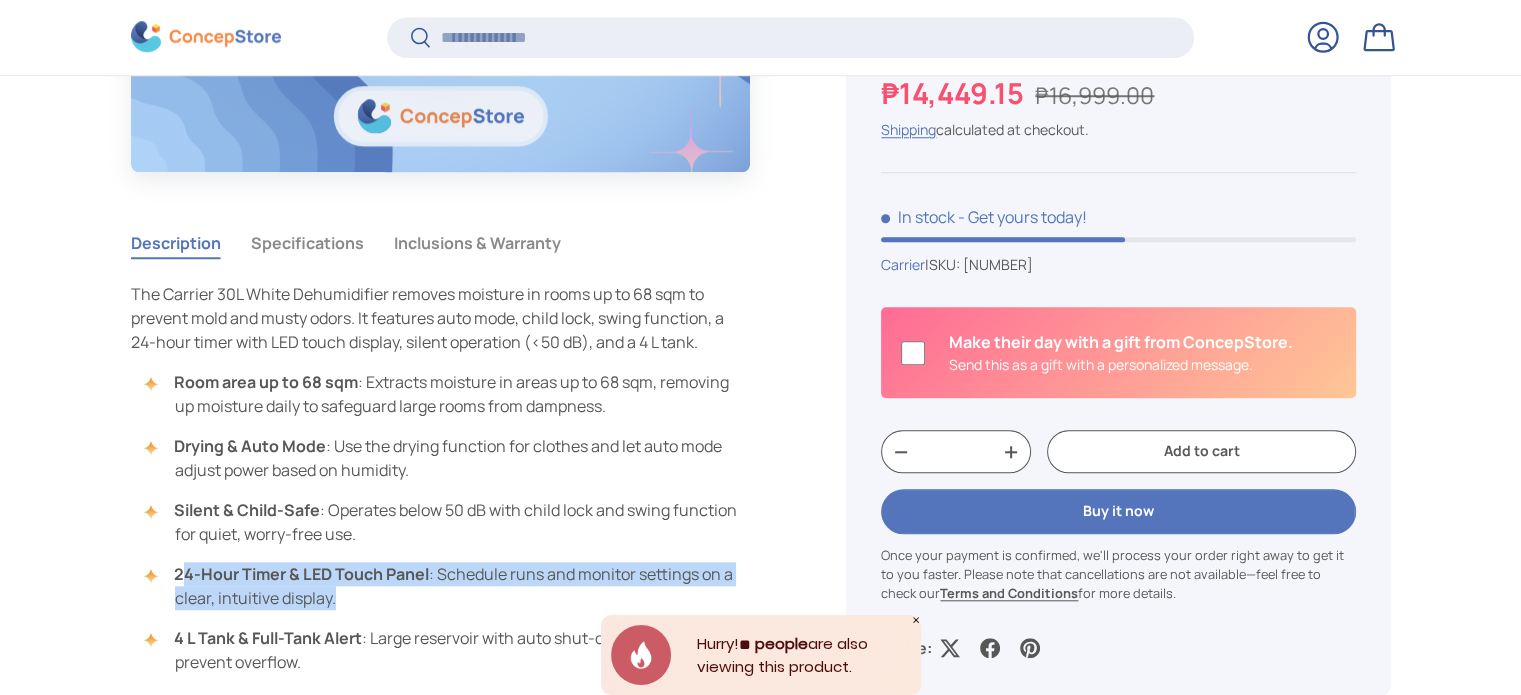 drag, startPoint x: 423, startPoint y: 608, endPoint x: 184, endPoint y: 577, distance: 241.00208 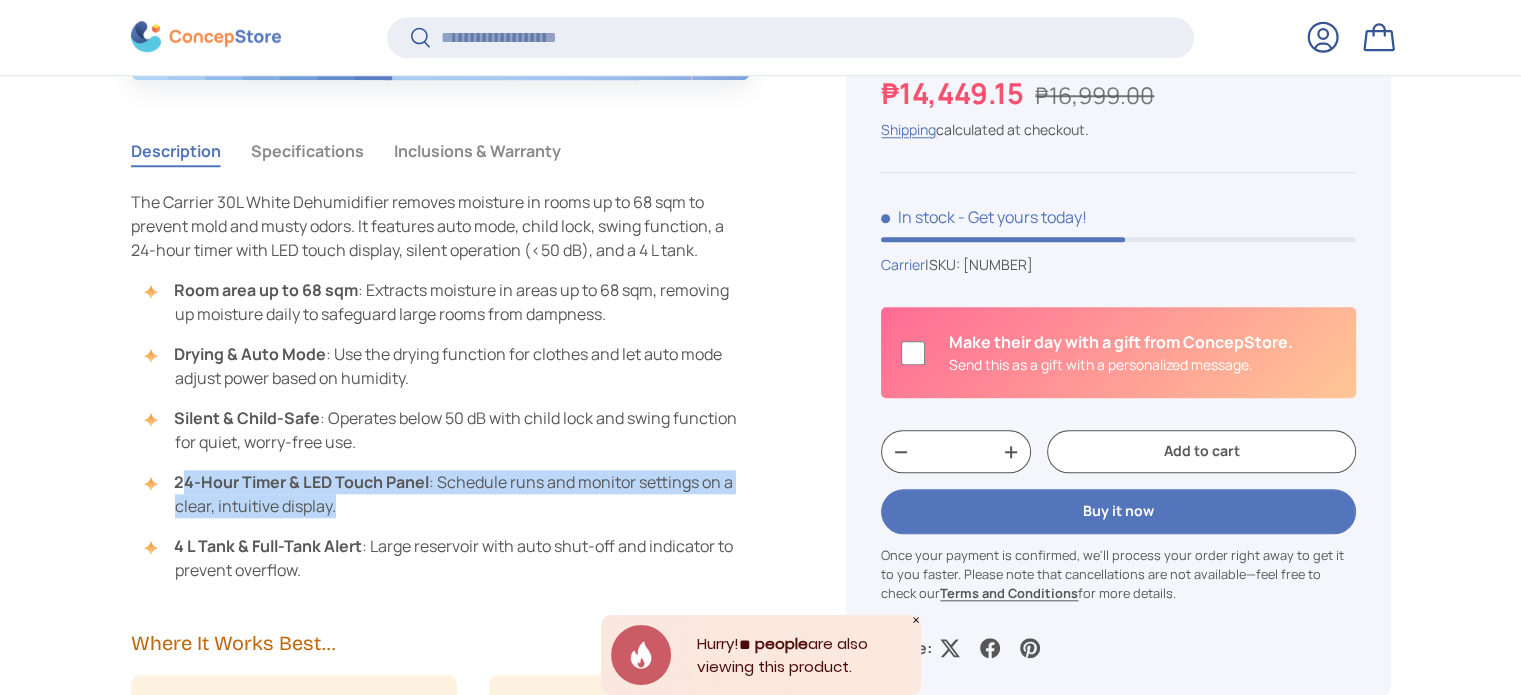 scroll, scrollTop: 1896, scrollLeft: 0, axis: vertical 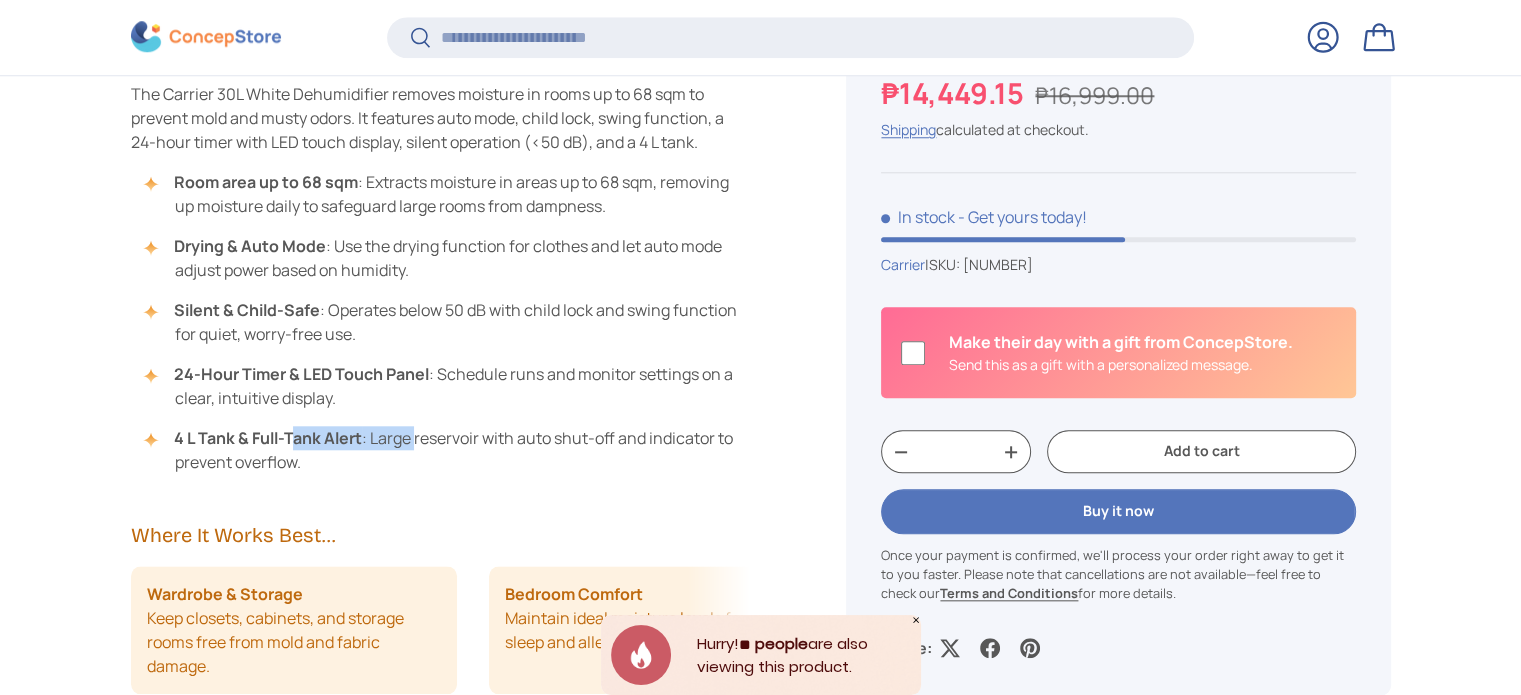 drag, startPoint x: 297, startPoint y: 436, endPoint x: 533, endPoint y: 488, distance: 241.66092 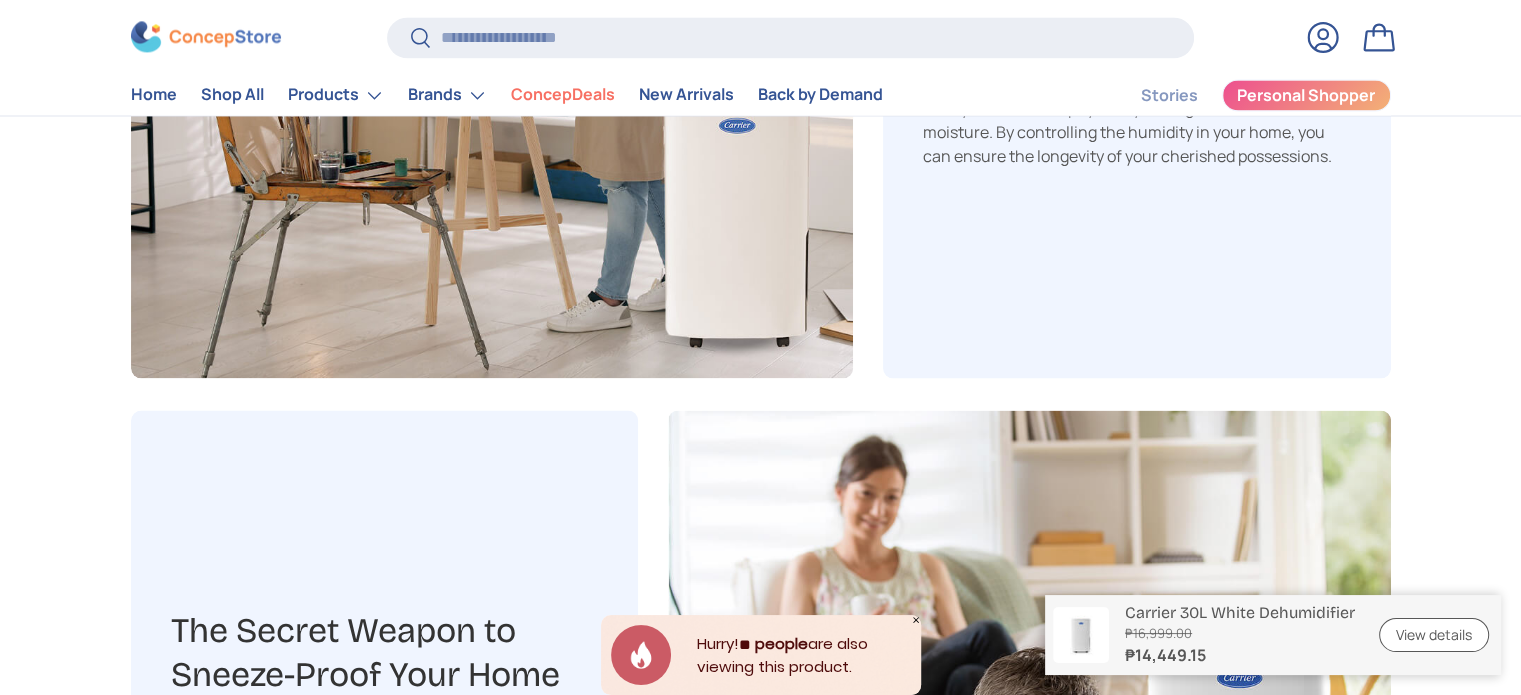 scroll, scrollTop: 2900, scrollLeft: 0, axis: vertical 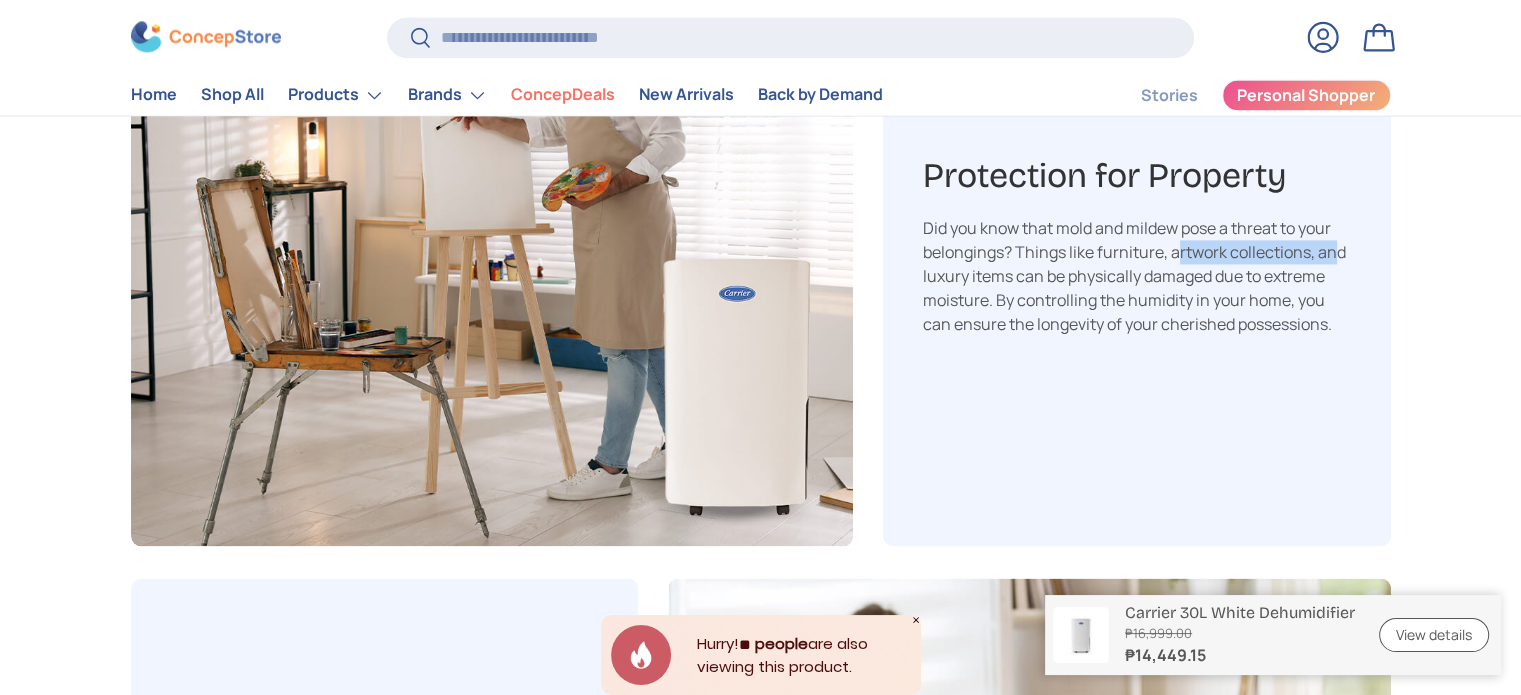 drag, startPoint x: 1030, startPoint y: 252, endPoint x: 1173, endPoint y: 251, distance: 143.0035 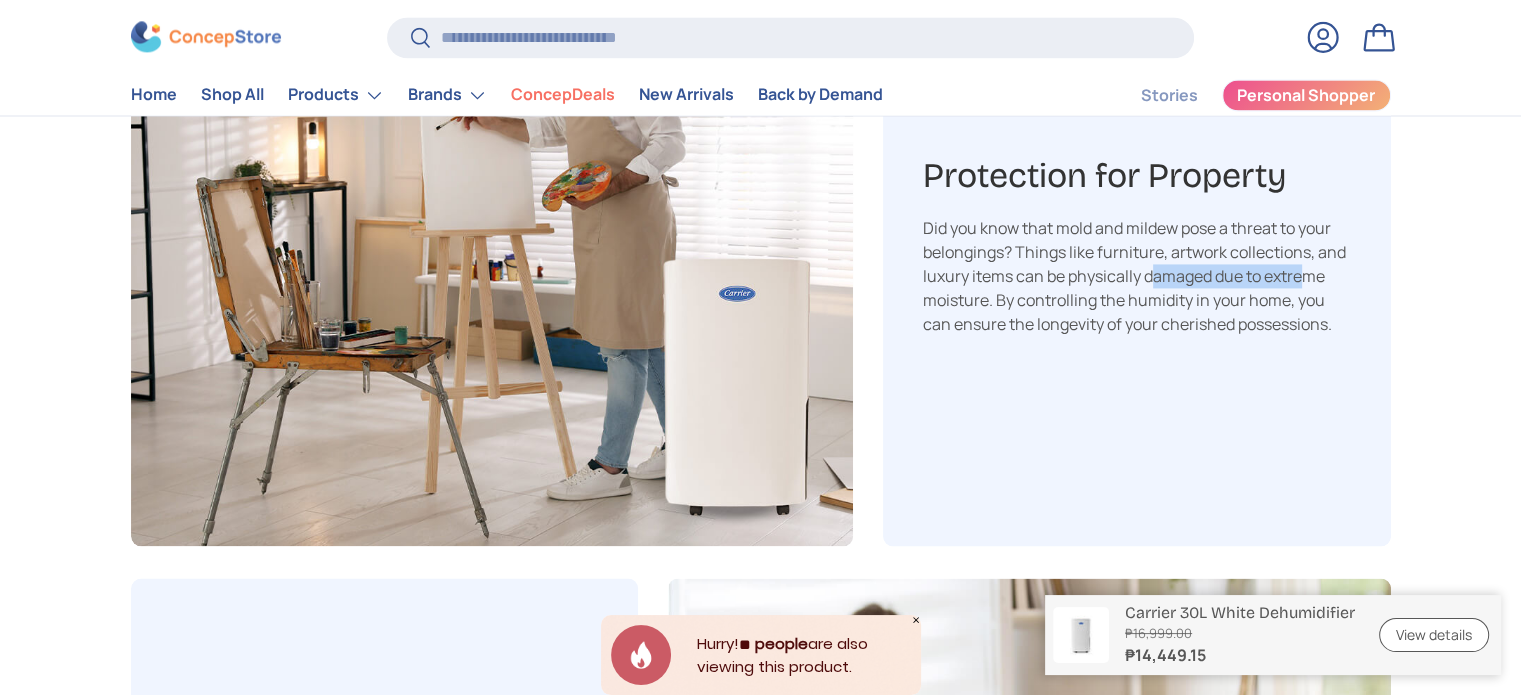 drag, startPoint x: 984, startPoint y: 277, endPoint x: 1120, endPoint y: 275, distance: 136.01471 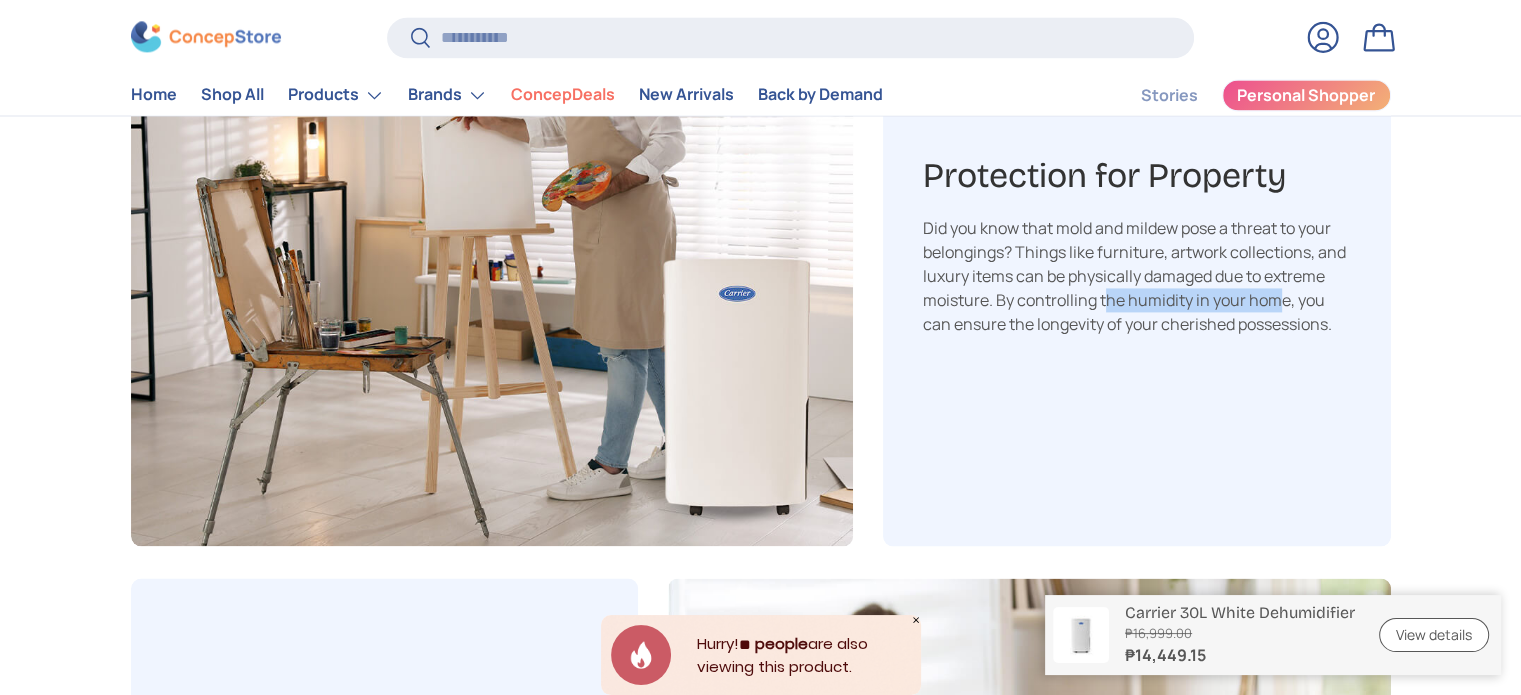 drag, startPoint x: 984, startPoint y: 295, endPoint x: 1104, endPoint y: 291, distance: 120.06665 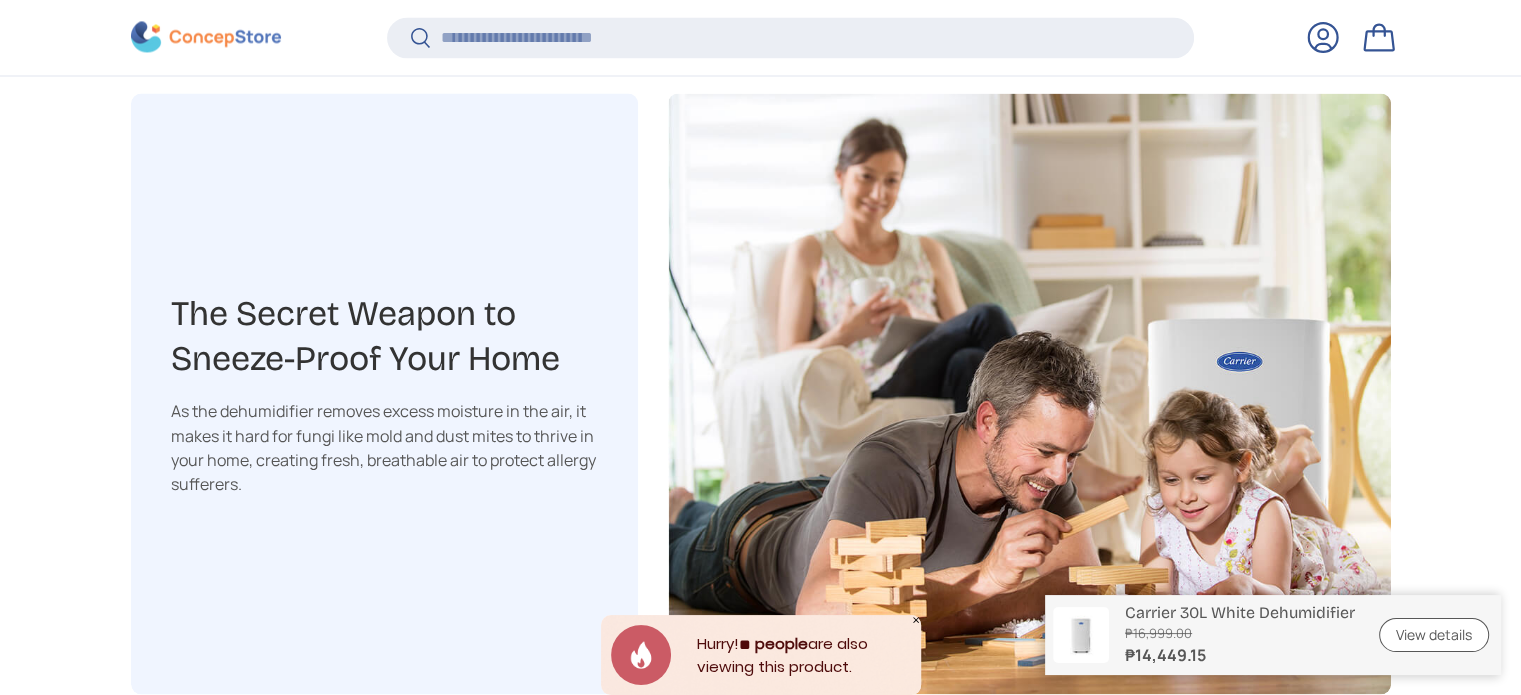 scroll, scrollTop: 3496, scrollLeft: 0, axis: vertical 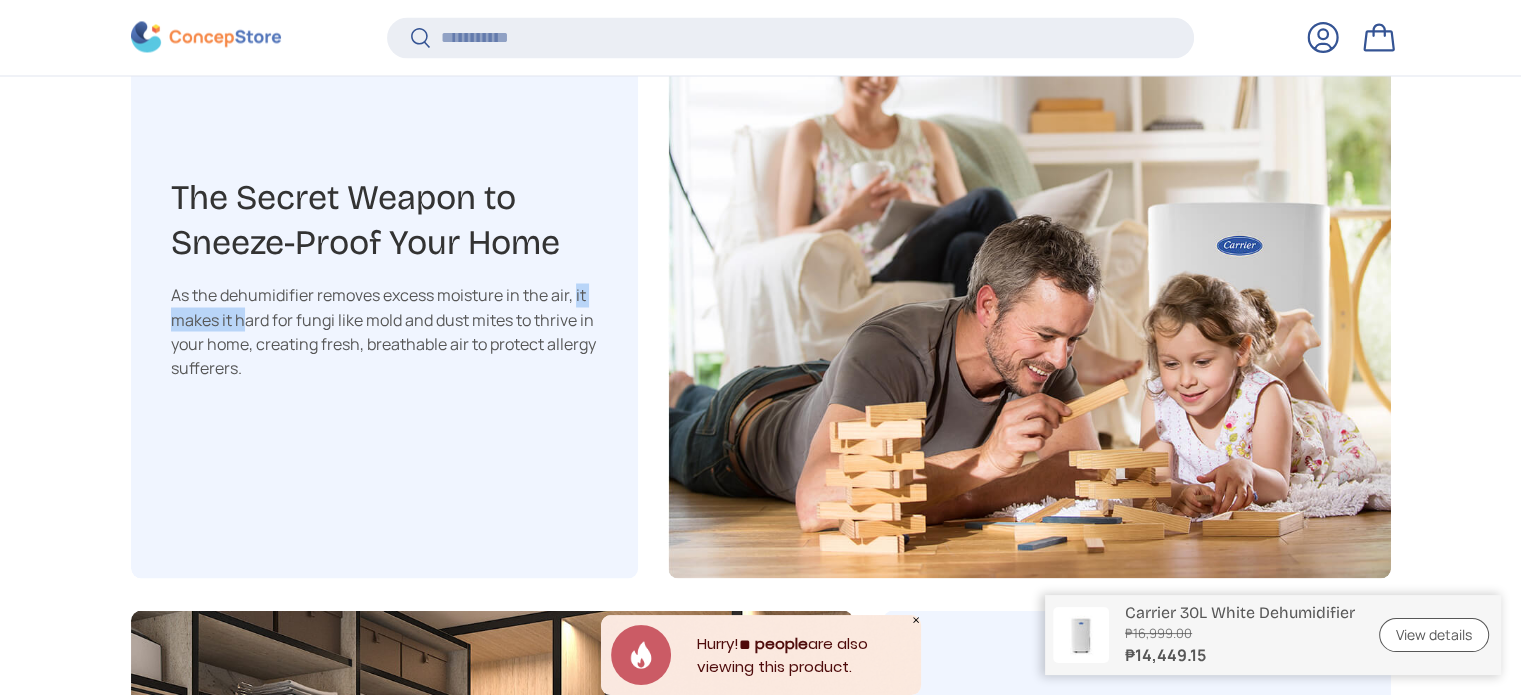 drag, startPoint x: 459, startPoint y: 300, endPoint x: 517, endPoint y: 303, distance: 58.077534 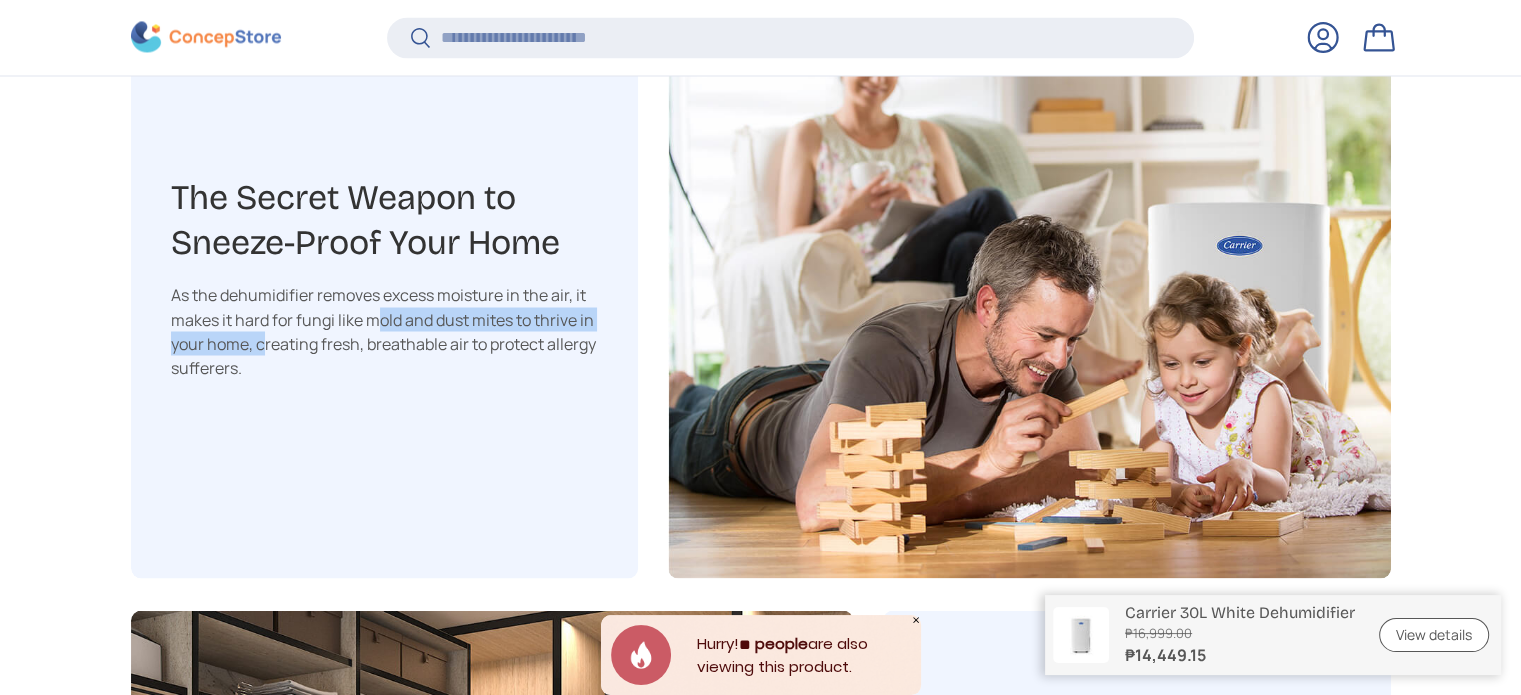 drag, startPoint x: 282, startPoint y: 323, endPoint x: 528, endPoint y: 321, distance: 246.00813 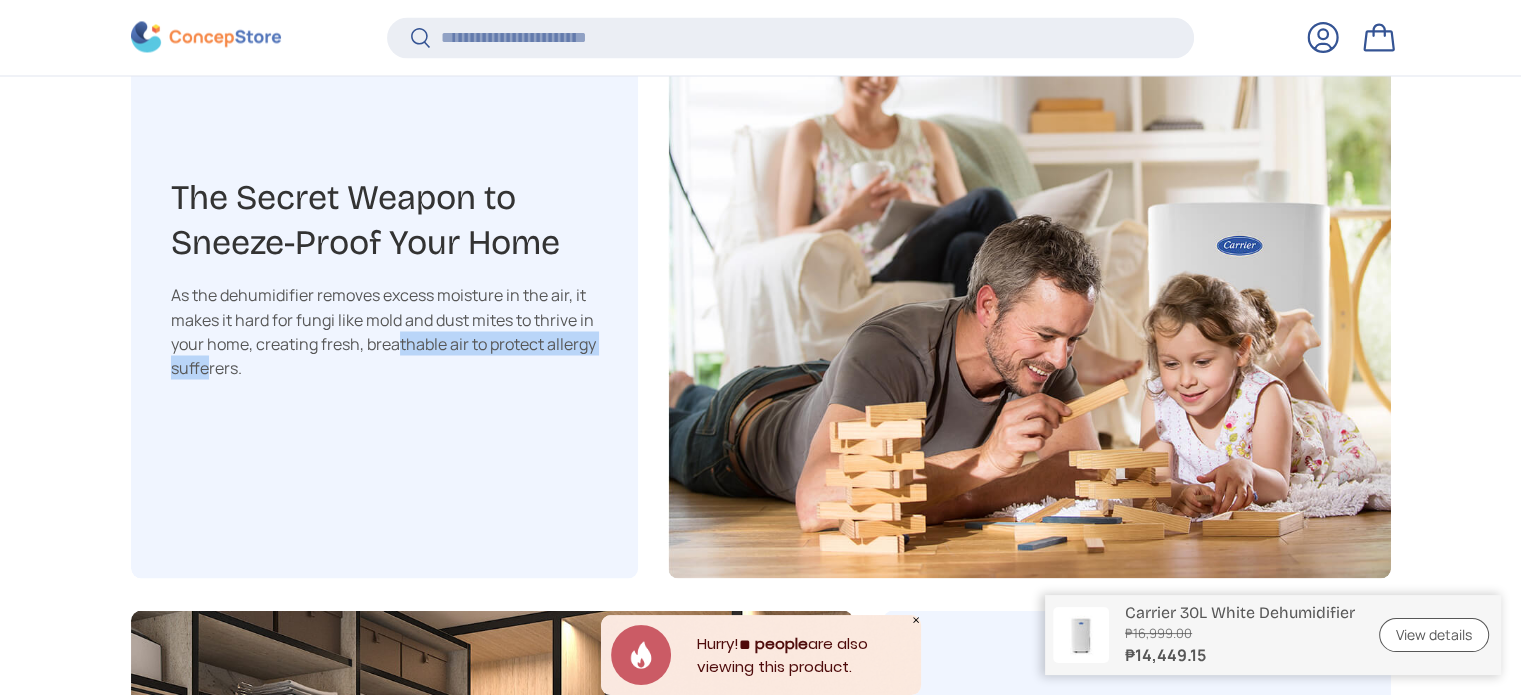 drag, startPoint x: 250, startPoint y: 349, endPoint x: 536, endPoint y: 354, distance: 286.0437 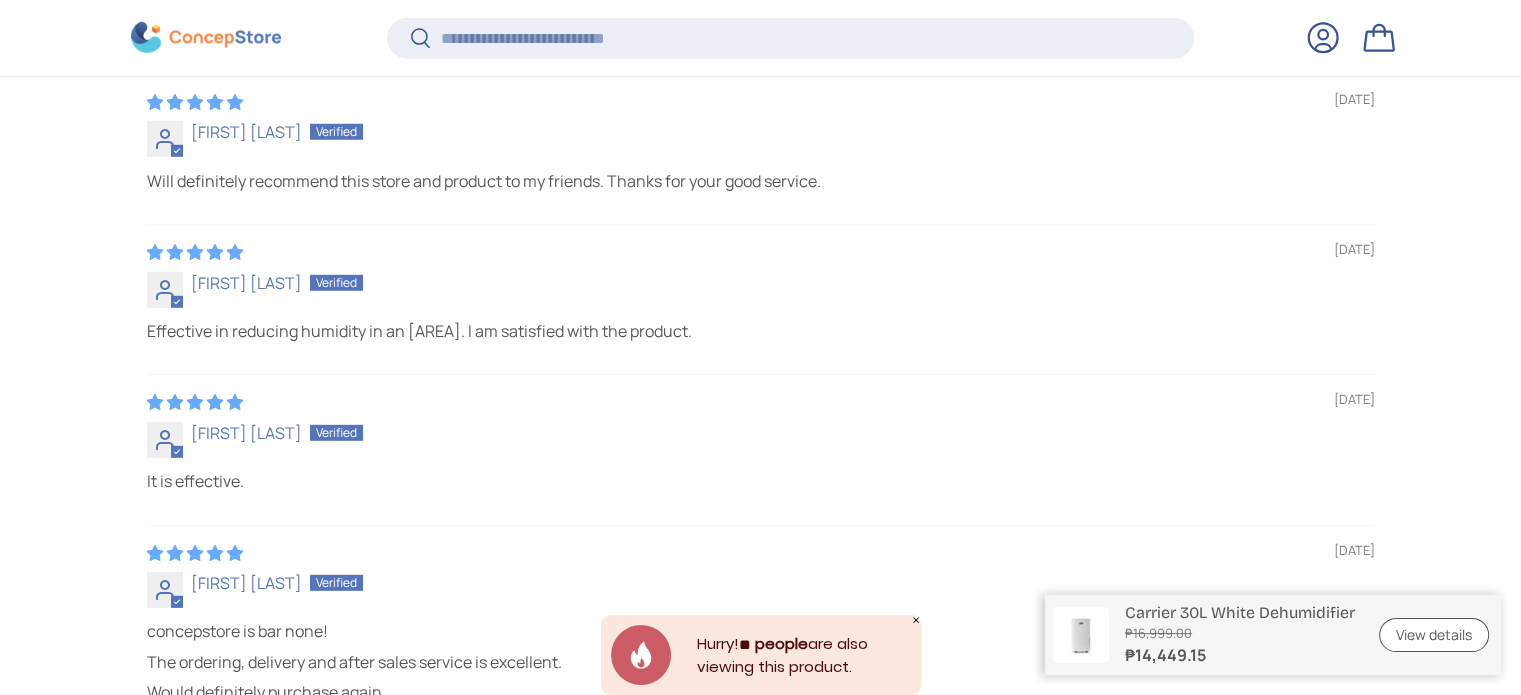 scroll, scrollTop: 5796, scrollLeft: 0, axis: vertical 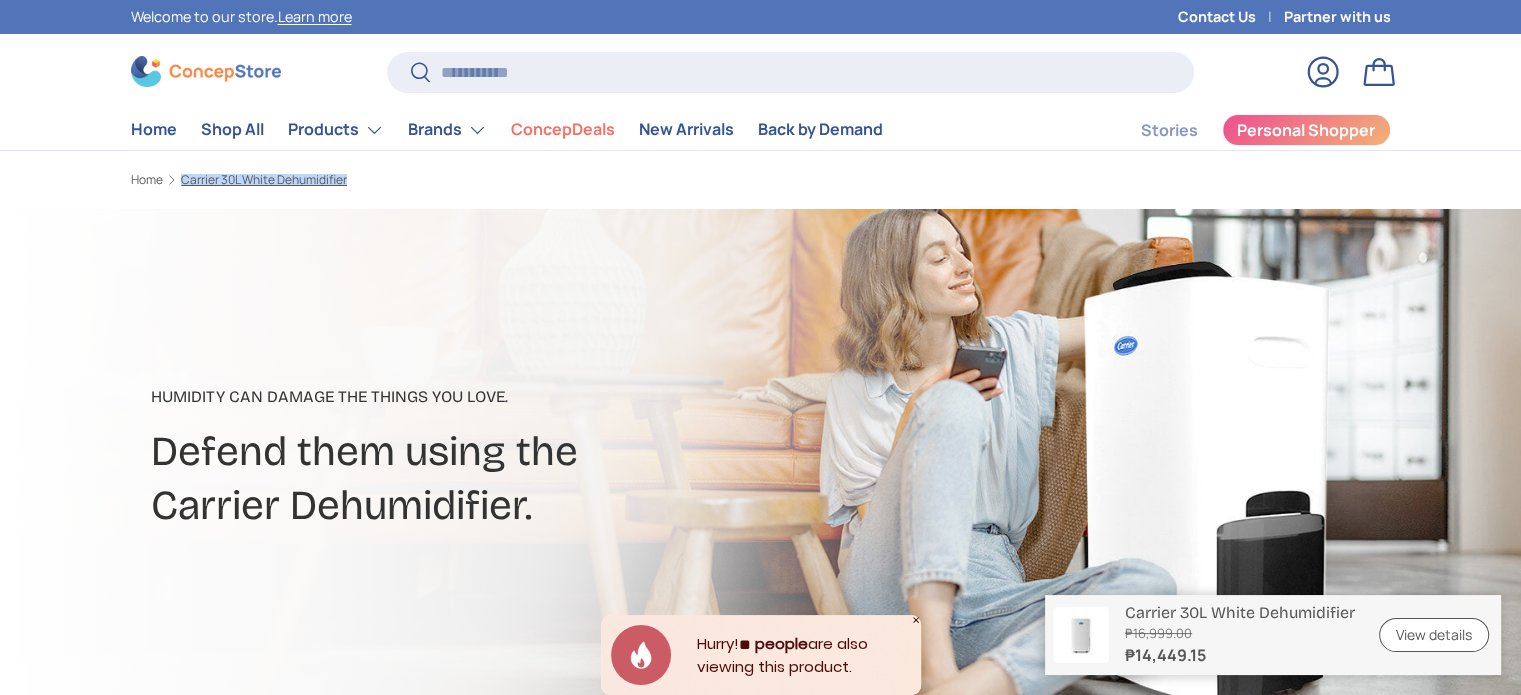 drag, startPoint x: 356, startPoint y: 179, endPoint x: 181, endPoint y: 178, distance: 175.00285 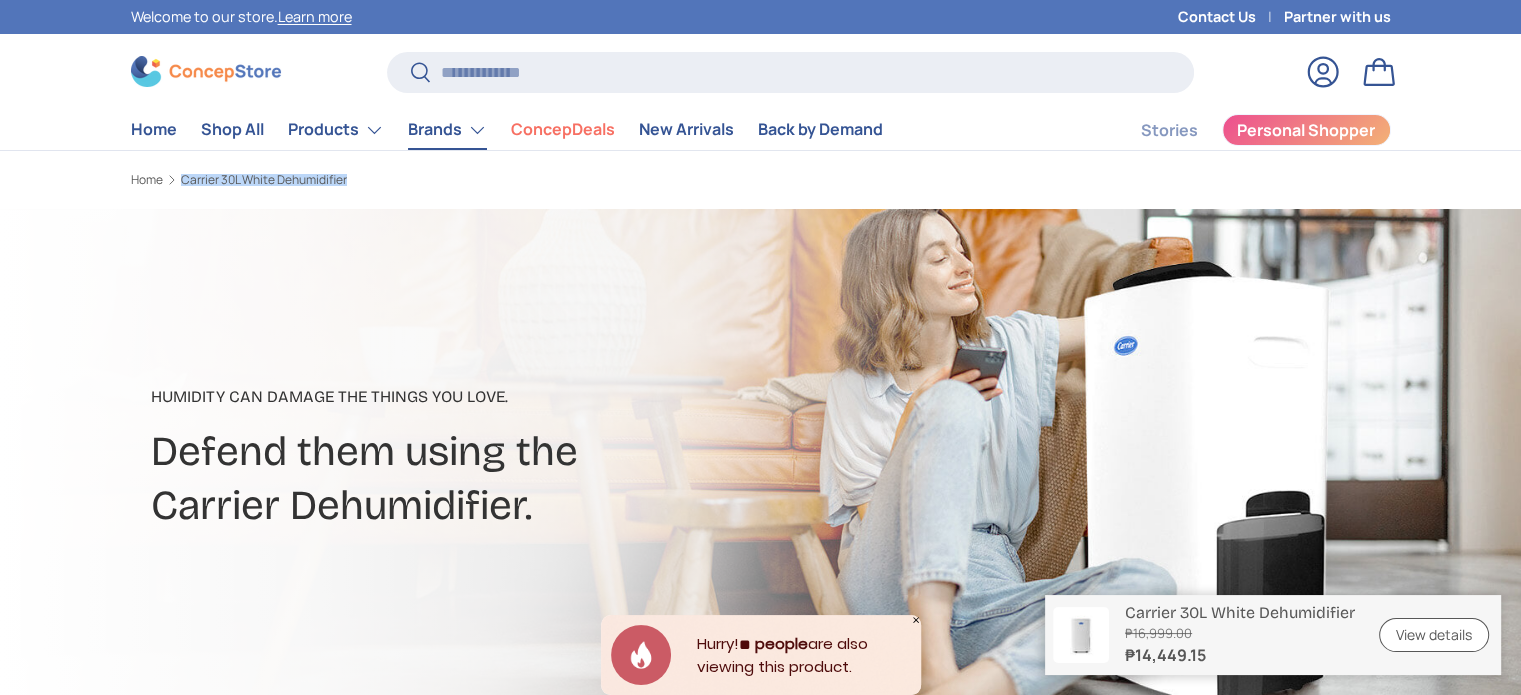 copy on "Carrier 30L White Dehumidifier" 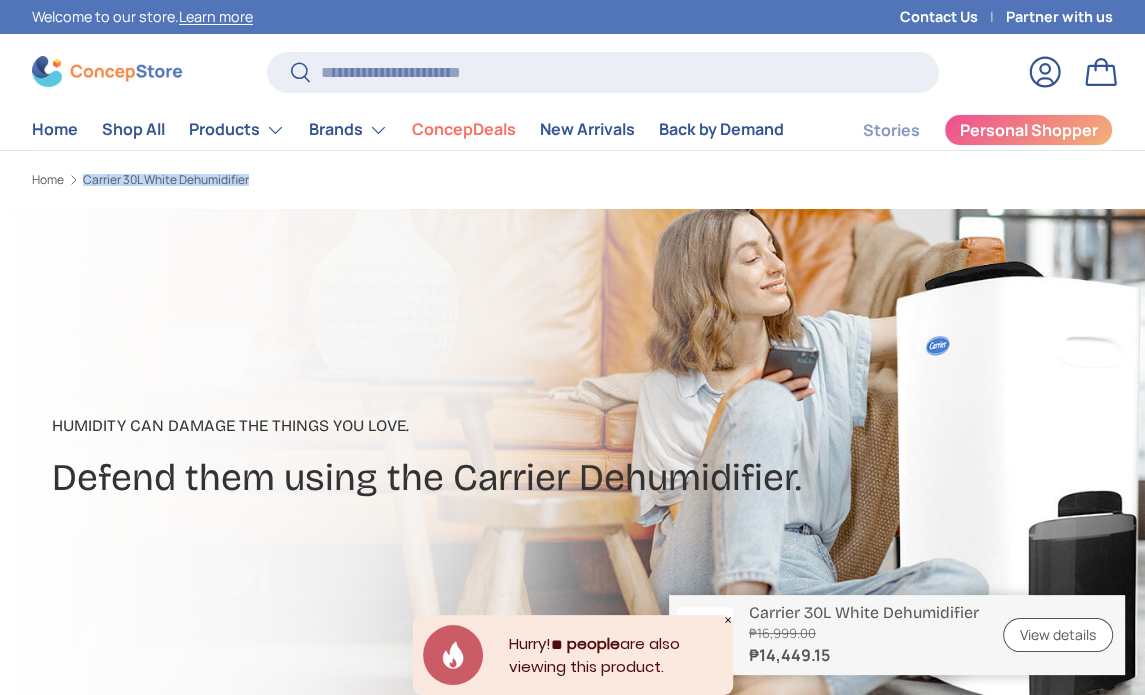 scroll, scrollTop: 0, scrollLeft: 2204, axis: horizontal 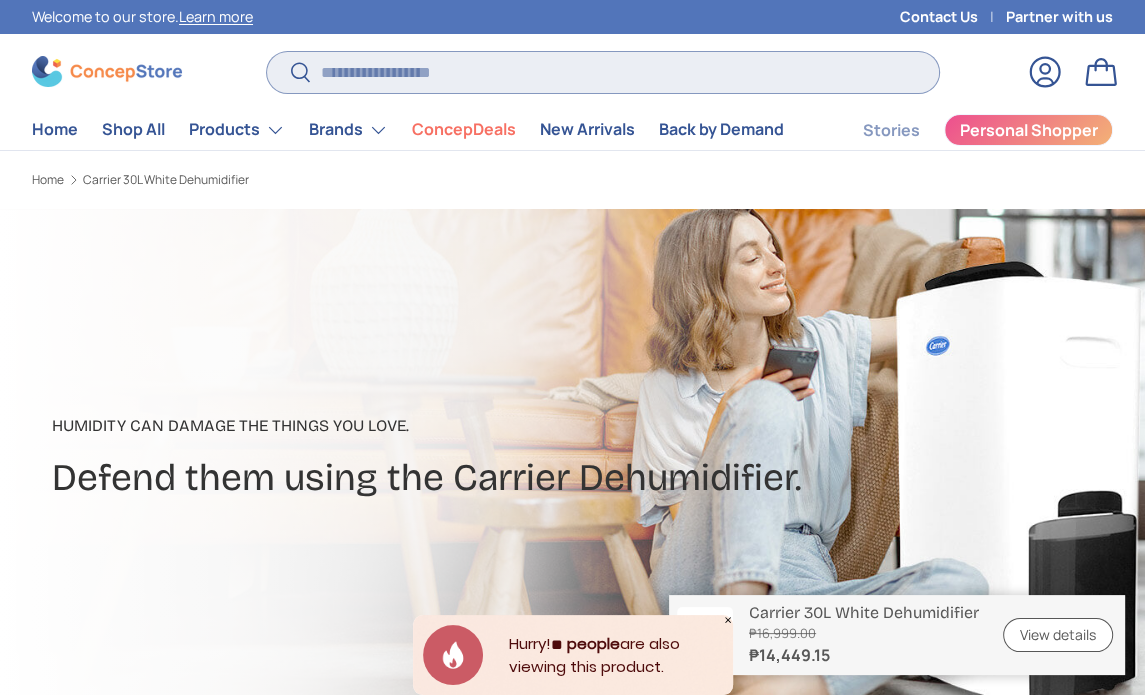 click on "Search" at bounding box center (603, 72) 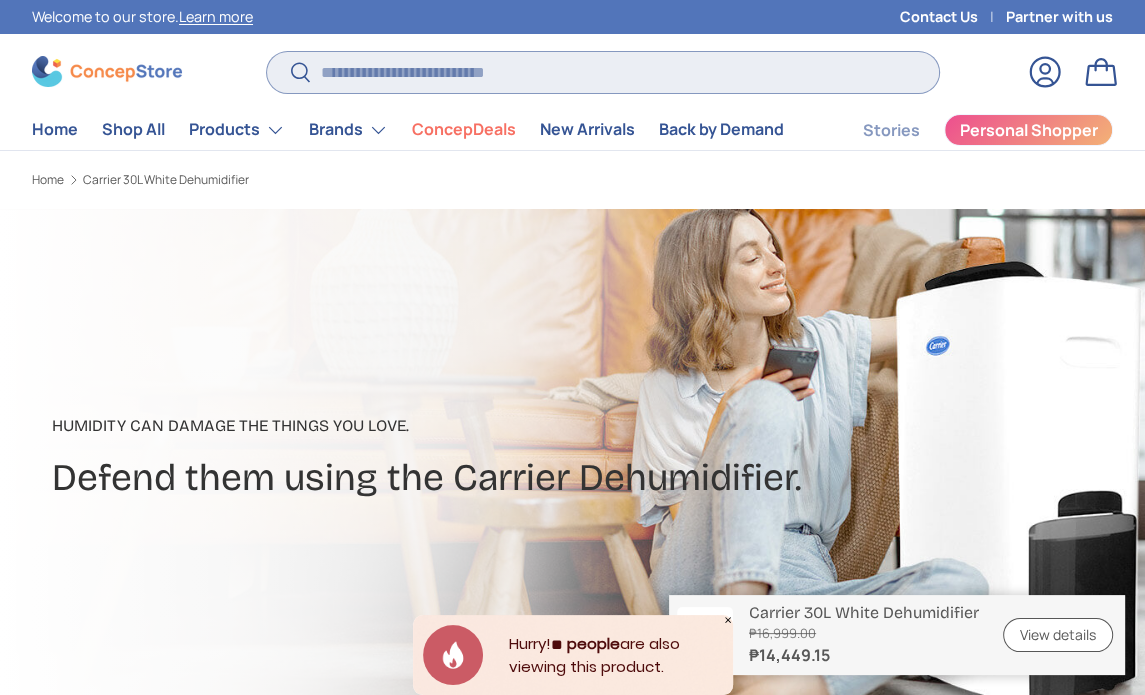 click on "Search" at bounding box center (603, 72) 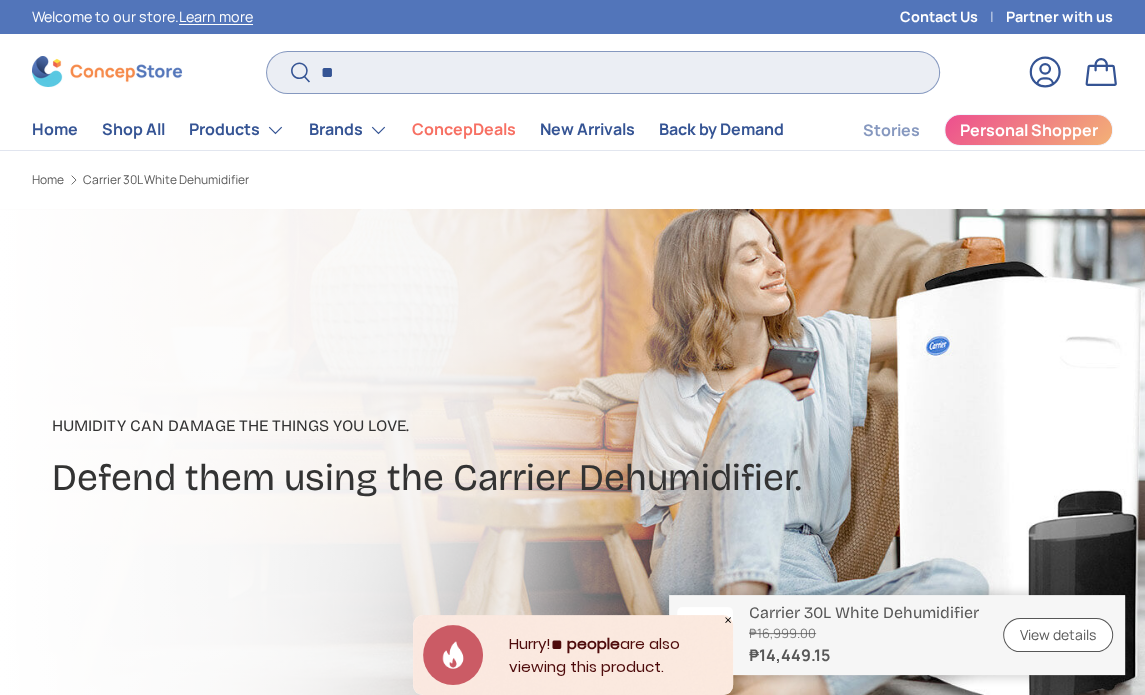 scroll, scrollTop: 0, scrollLeft: 2236, axis: horizontal 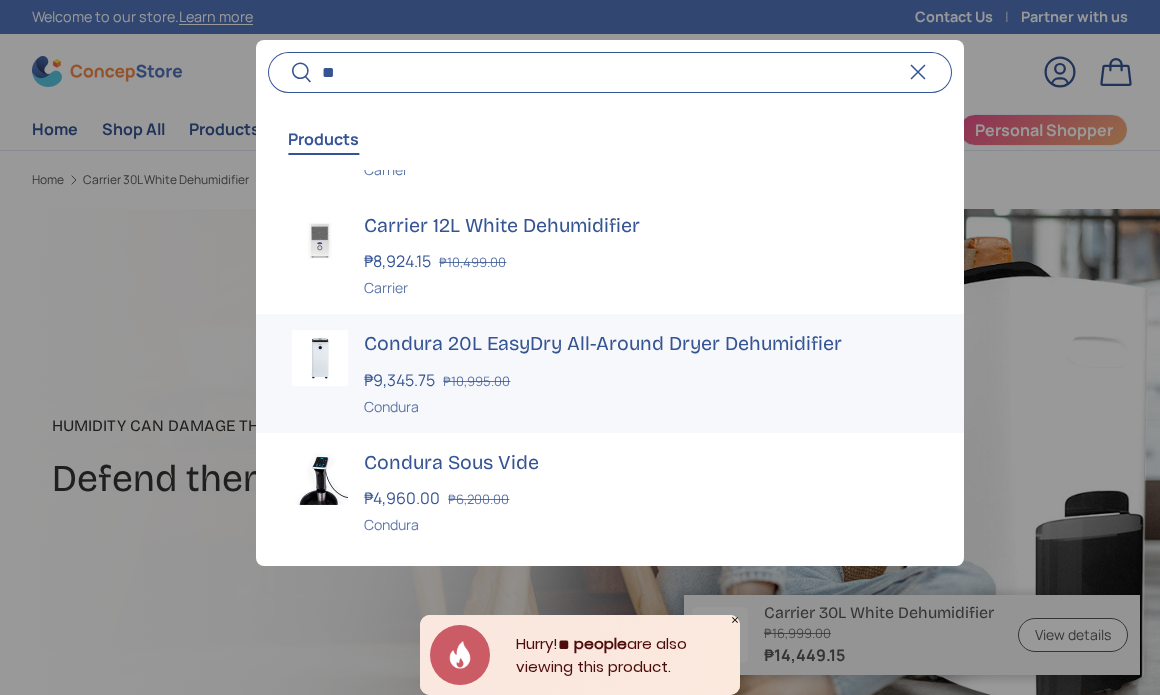 type on "**" 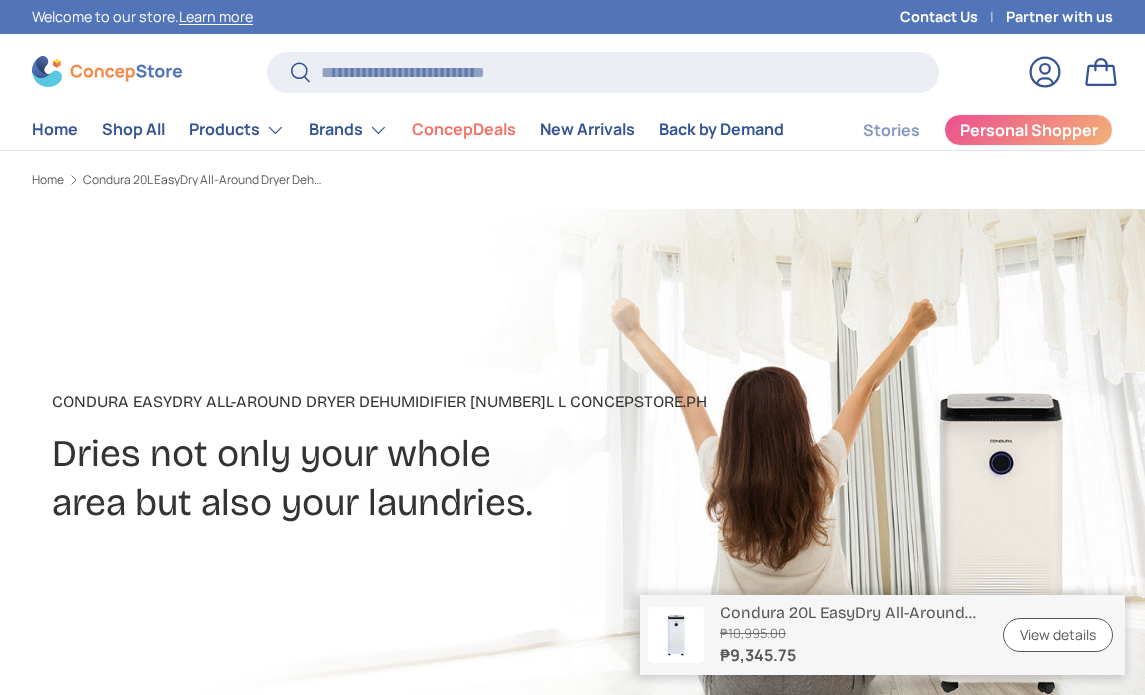 scroll, scrollTop: 0, scrollLeft: 0, axis: both 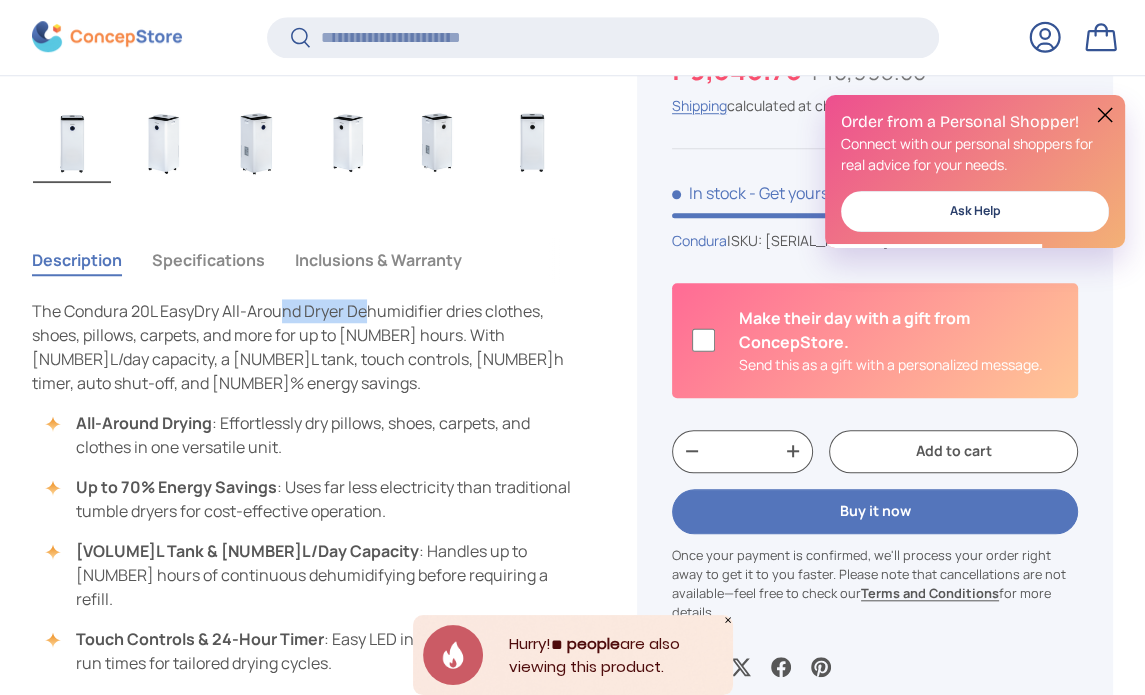 drag, startPoint x: 318, startPoint y: 311, endPoint x: 363, endPoint y: 313, distance: 45.044422 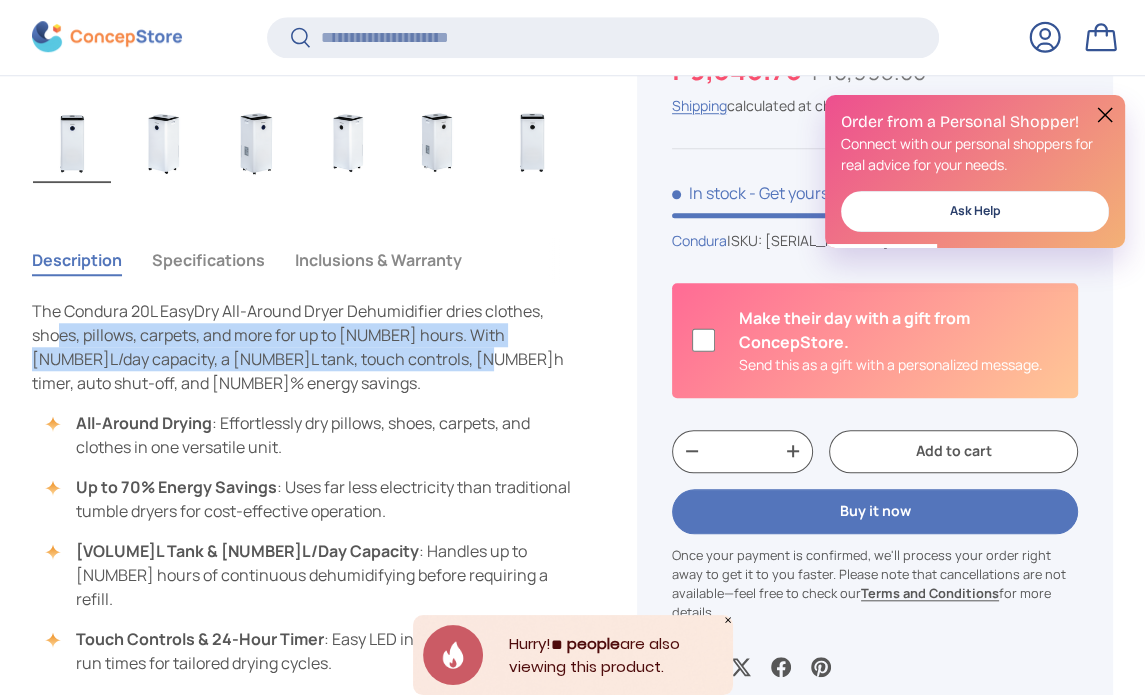 drag, startPoint x: 63, startPoint y: 338, endPoint x: 380, endPoint y: 347, distance: 317.12775 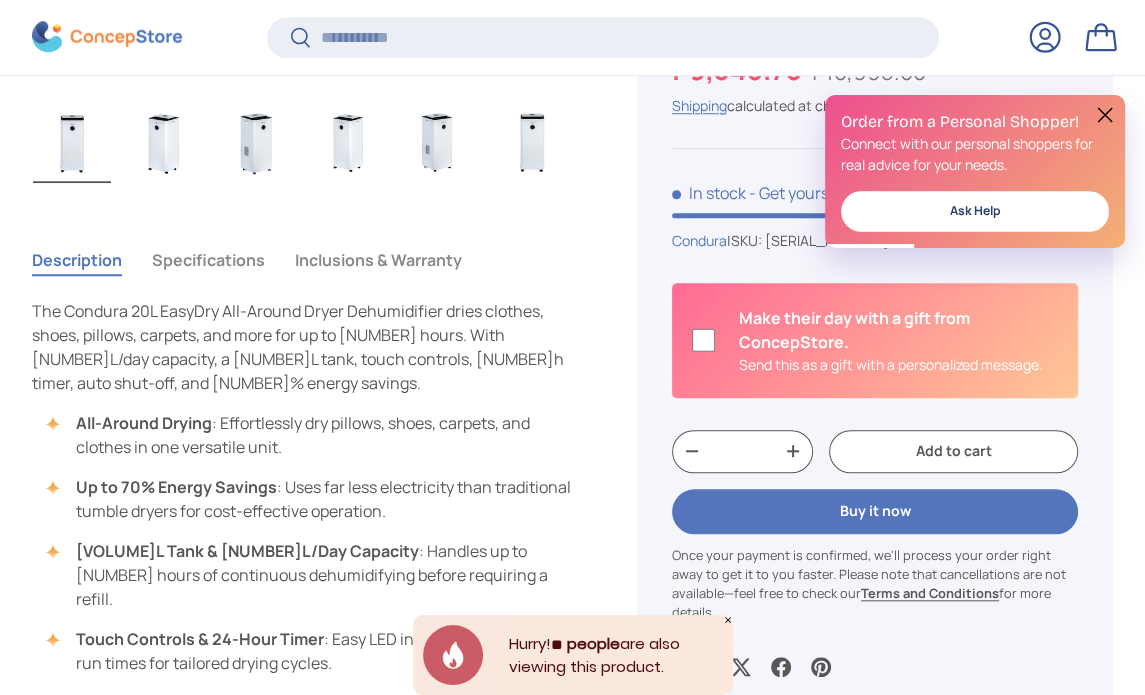 click on "The Condura 20L EasyDry All-Around Dryer Dehumidifier dries clothes, shoes, pillows, carpets, and more for up to 8 hours. With 20L/day capacity, a 3.5L tank, touch controls, 24h timer, auto shut-off, and 70% energy savings." at bounding box center [302, 347] 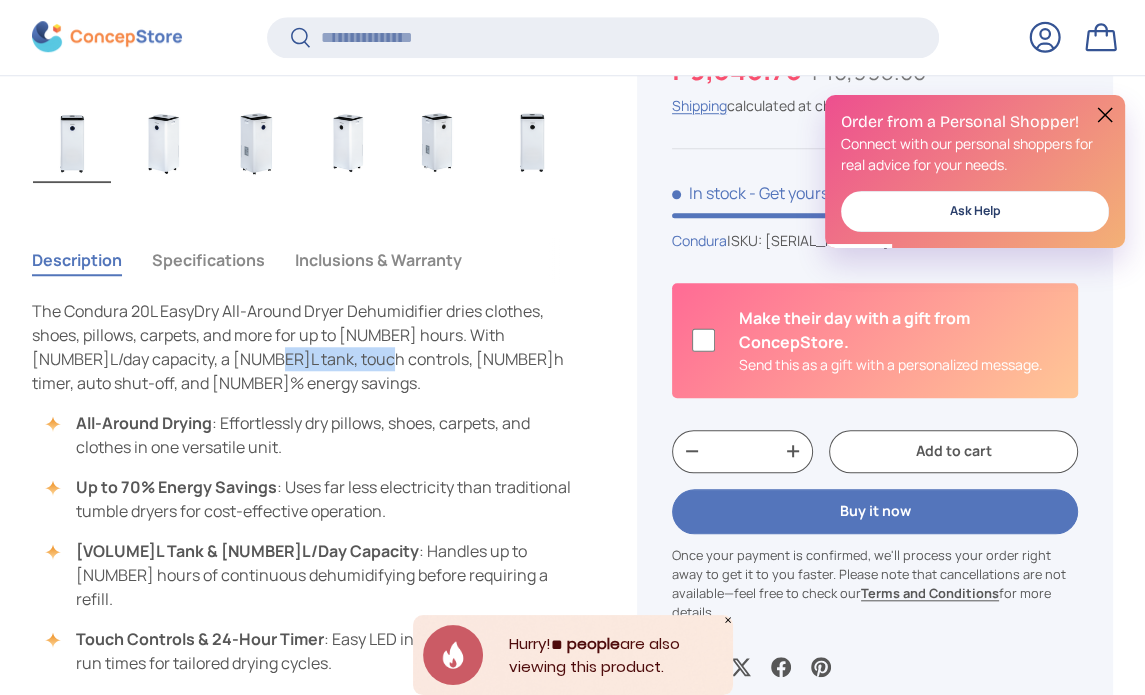 drag, startPoint x: 247, startPoint y: 355, endPoint x: 283, endPoint y: 360, distance: 36.345562 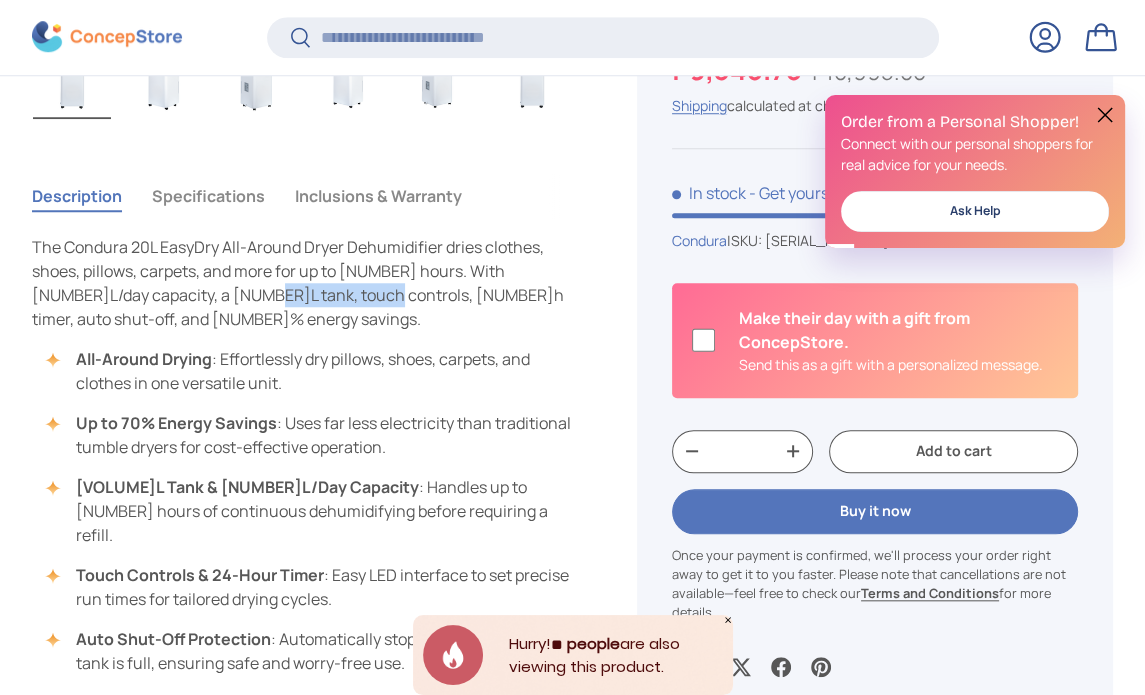 scroll, scrollTop: 1296, scrollLeft: 0, axis: vertical 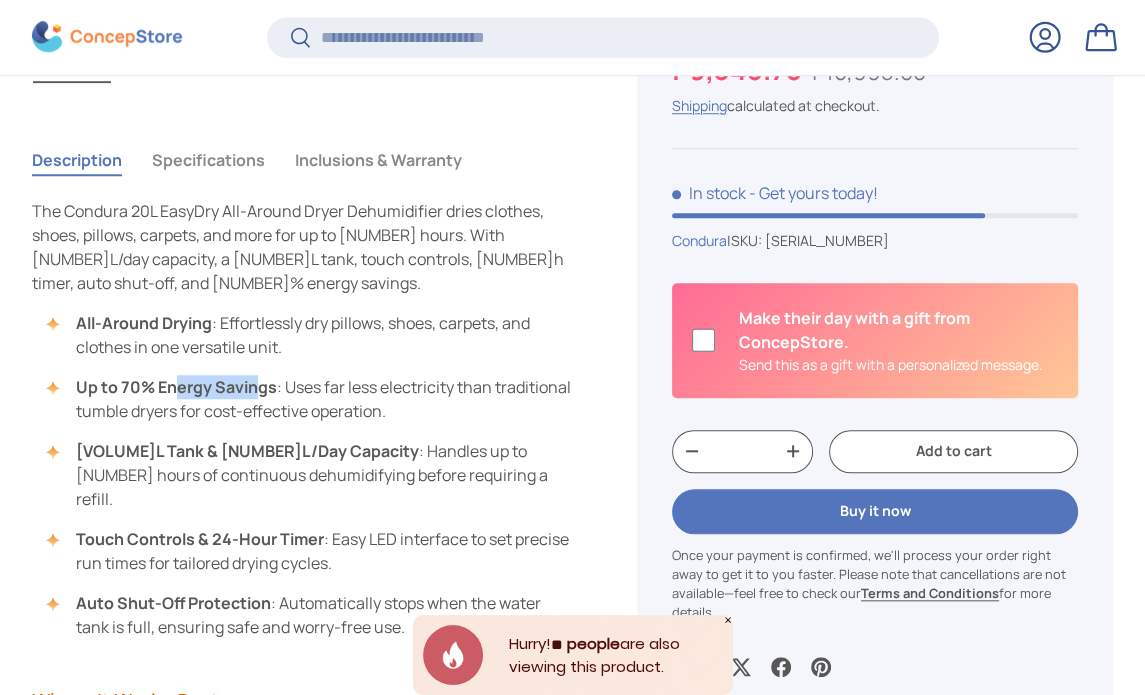 drag, startPoint x: 251, startPoint y: 387, endPoint x: 264, endPoint y: 387, distance: 13 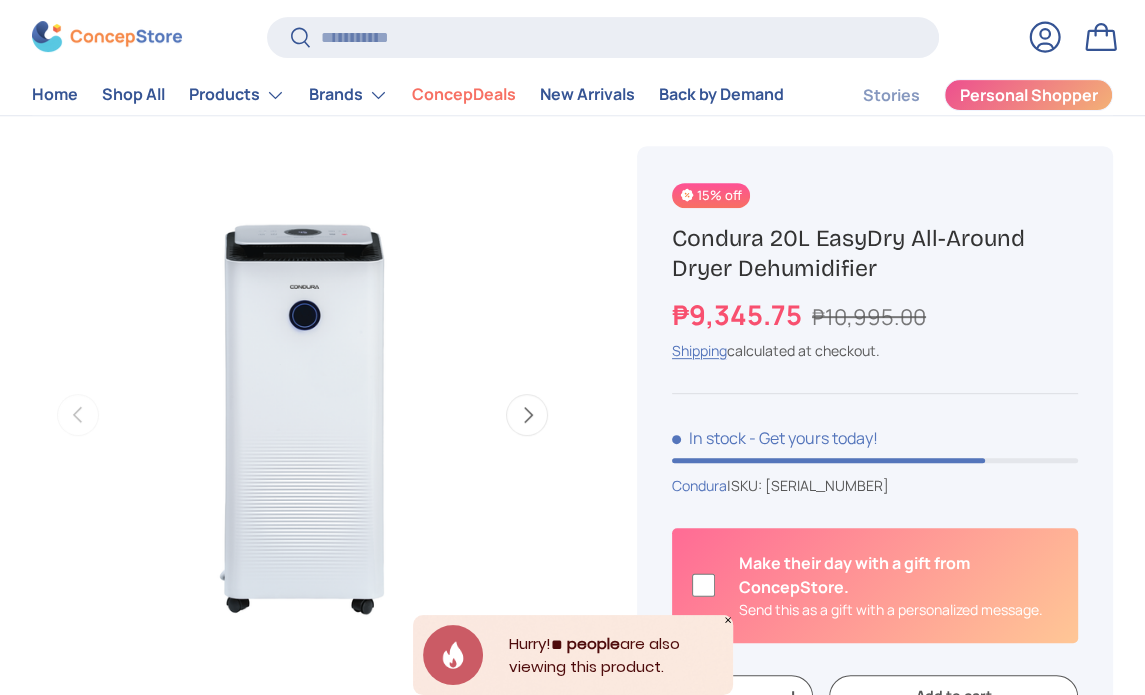 scroll, scrollTop: 600, scrollLeft: 0, axis: vertical 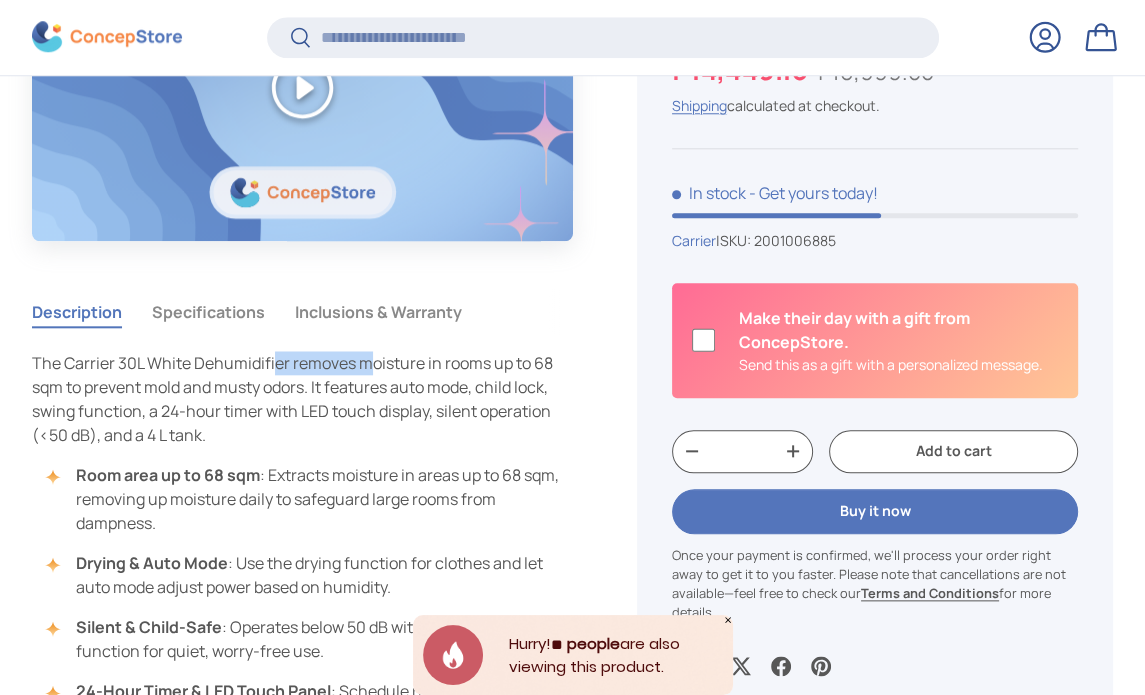drag, startPoint x: 276, startPoint y: 367, endPoint x: 374, endPoint y: 369, distance: 98.02041 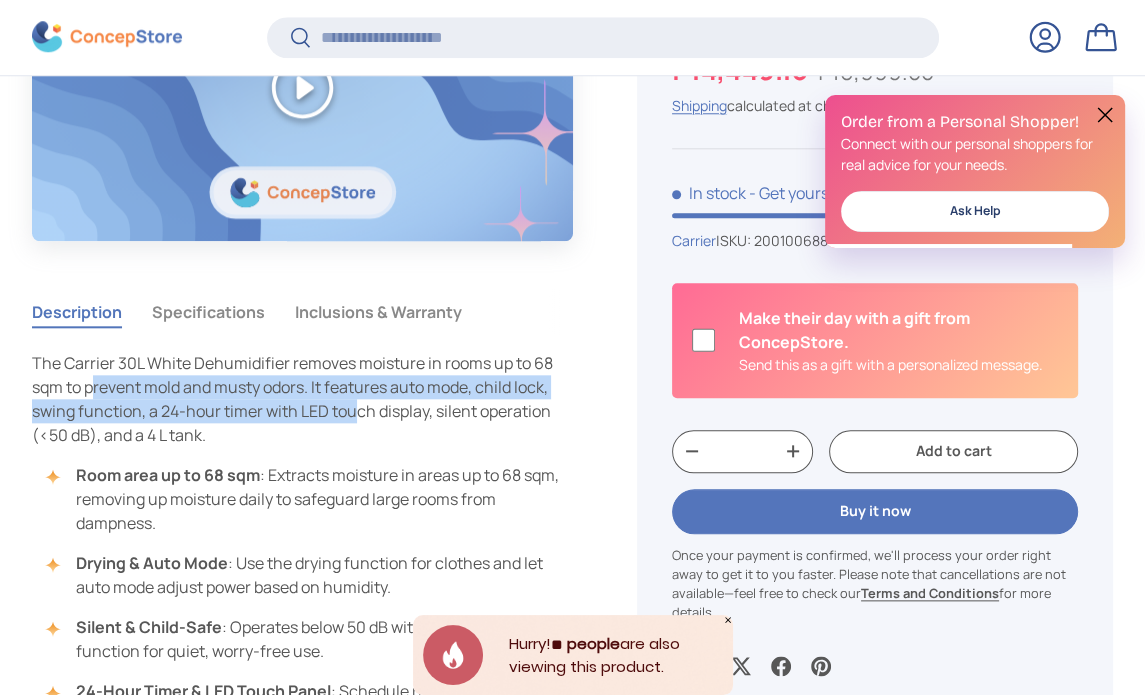 drag, startPoint x: 97, startPoint y: 387, endPoint x: 359, endPoint y: 402, distance: 262.42905 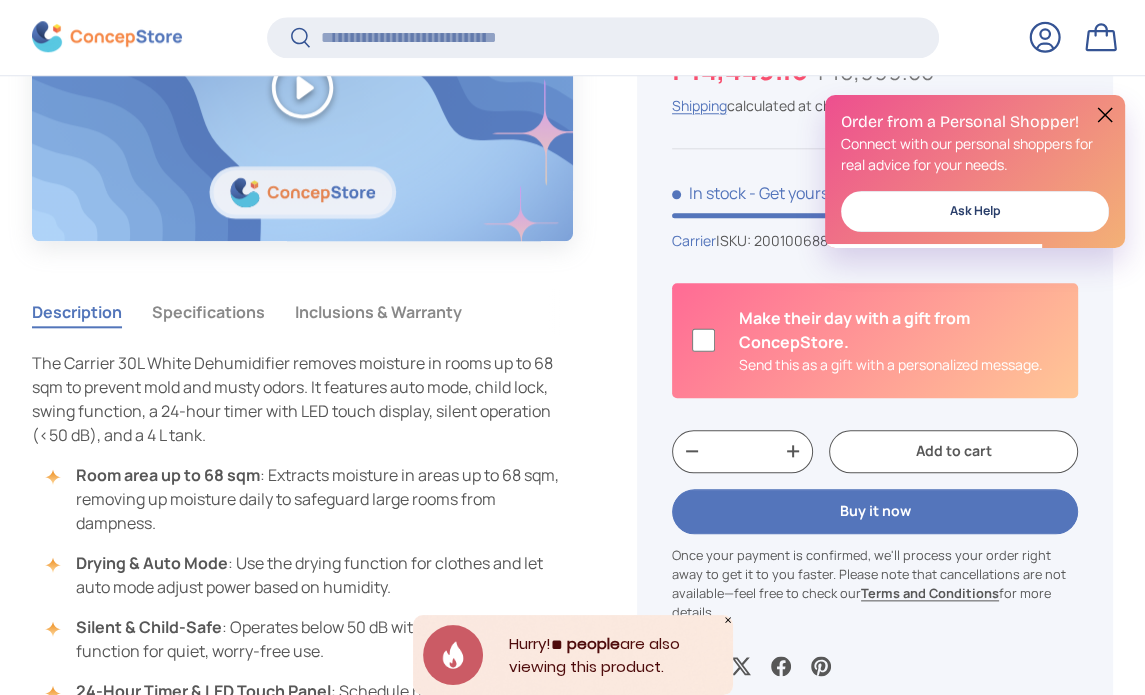 click on "The Carrier 30L White Dehumidifier removes moisture in rooms up to 68 sqm to prevent mold and musty odors. It features auto mode, child lock, swing function, a 24-hour timer with LED touch display, silent operation (<50 dB), and a 4 L tank.
Room area up to 68 sqm : Extracts moisture in areas up to 68 sqm, removing up moisture daily to safeguard large rooms from dampness.
Drying & Auto Mode : Use the drying function for clothes and let auto mode adjust power based on humidity.
Silent & Child-Safe : Operates below 50 dB with child lock and swing function for quiet, worry-free use.
24-Hour Timer & LED Touch Panel : Schedule runs and monitor settings on a clear, intuitive display.
4 L Tank & Full-Tank Alert : Large reservoir with auto shut-off and indicator to prevent overflow." at bounding box center (302, 571) 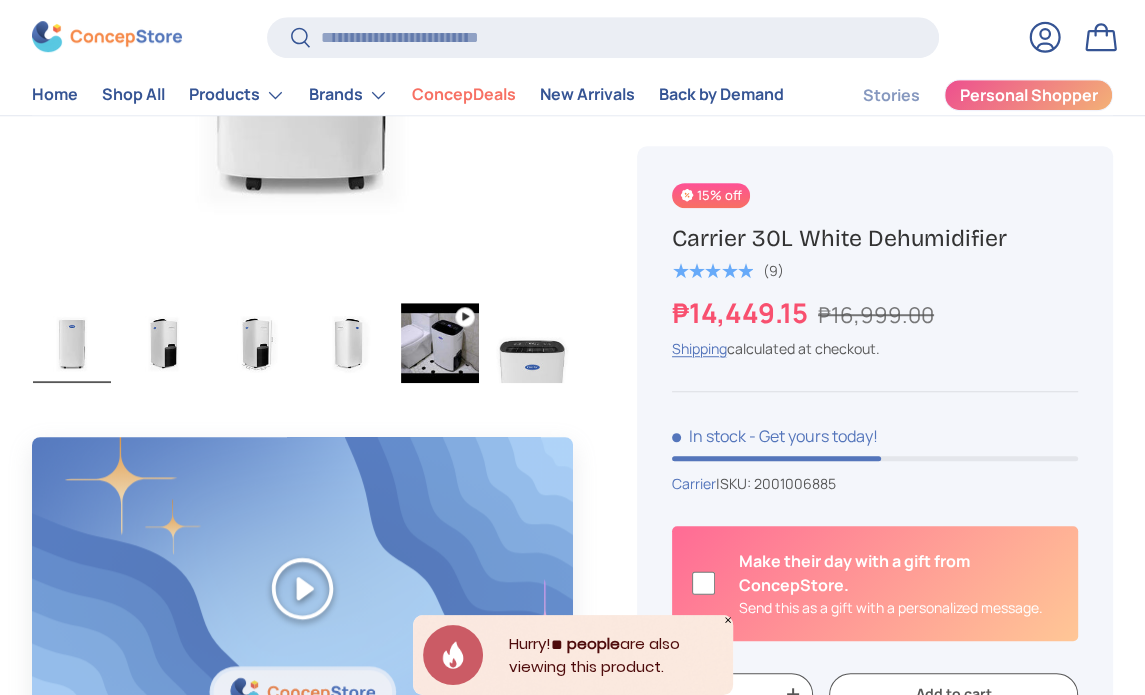 scroll, scrollTop: 800, scrollLeft: 0, axis: vertical 